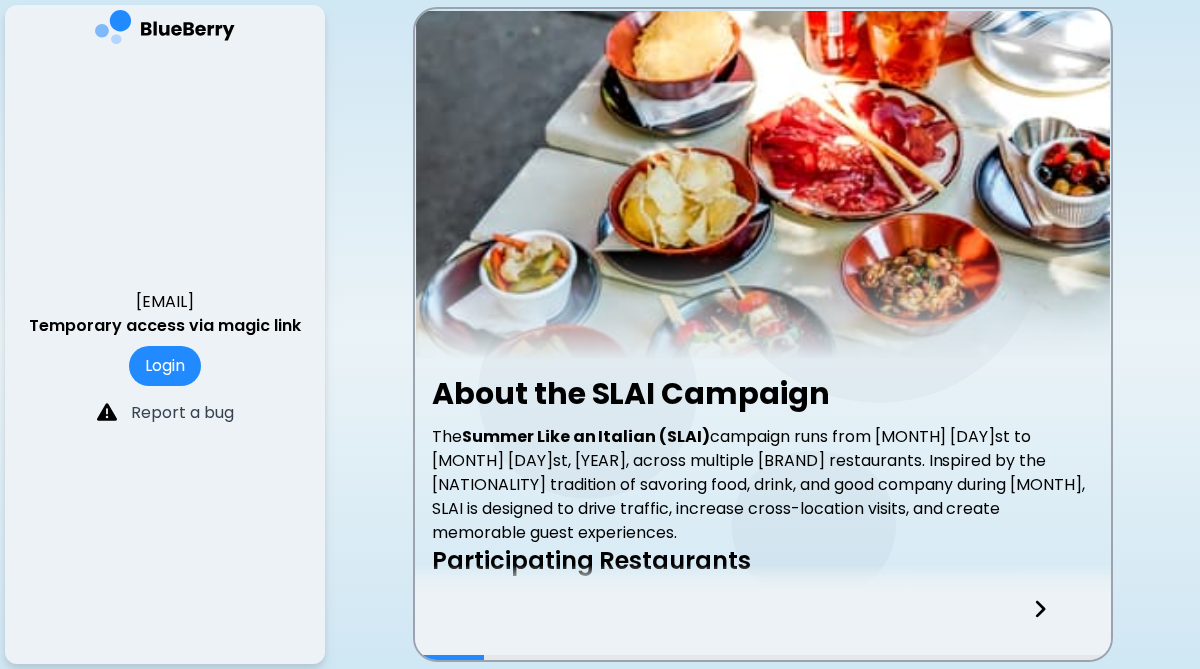 scroll, scrollTop: 0, scrollLeft: 0, axis: both 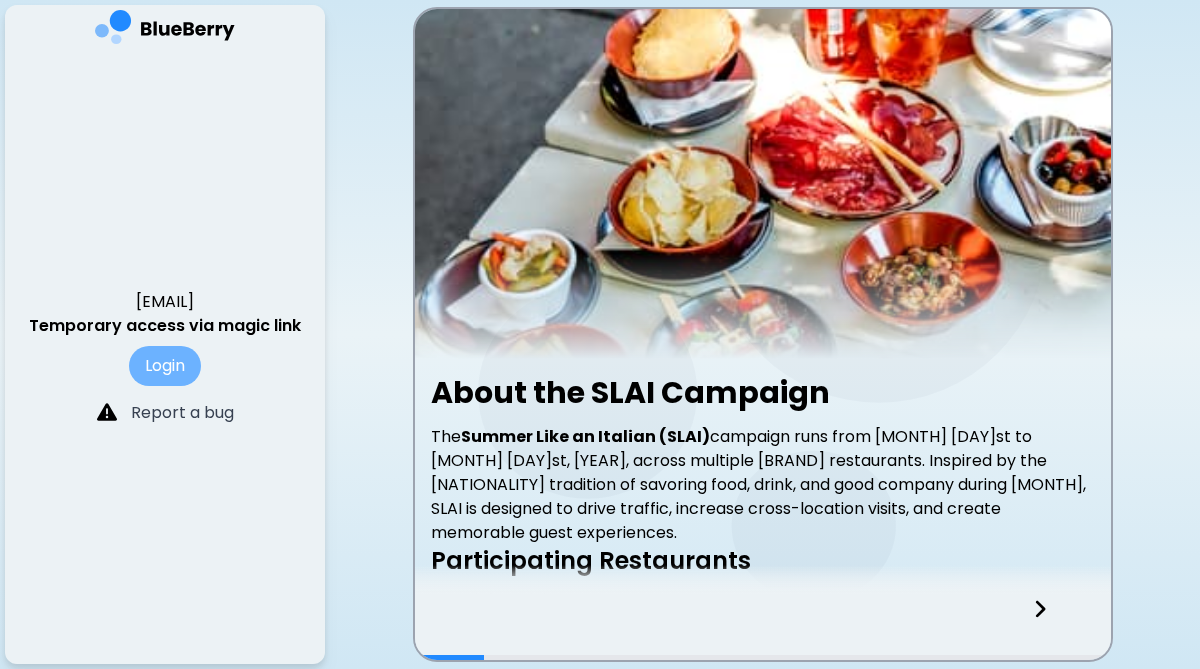 click on "Login" at bounding box center (165, 366) 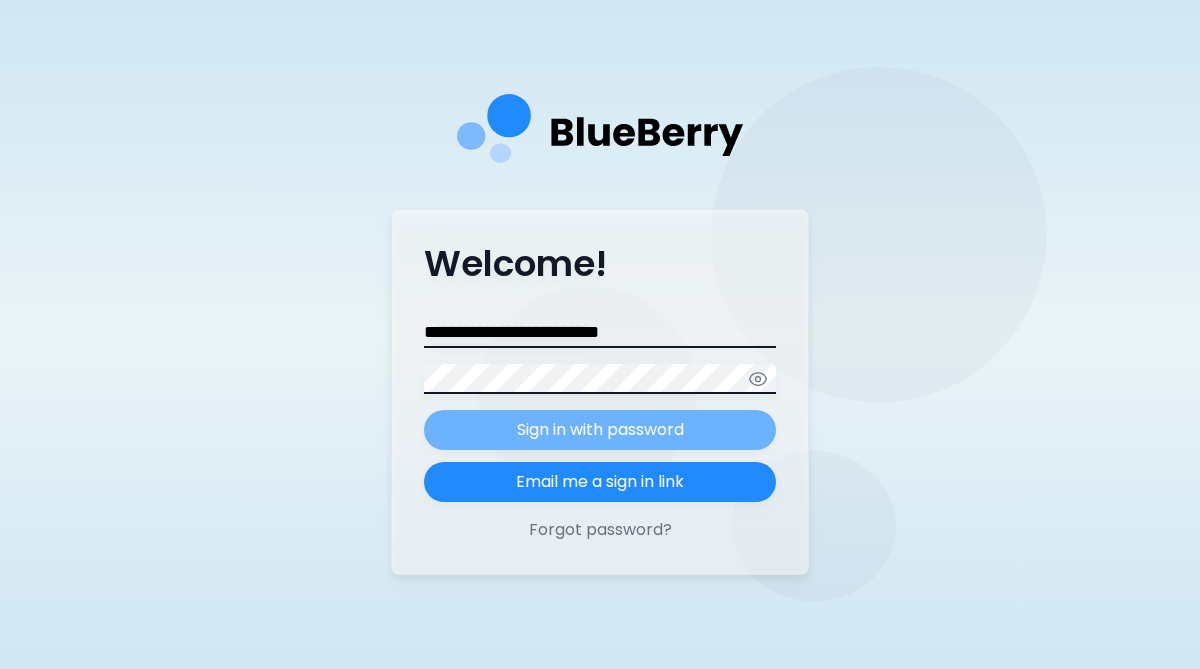 click on "Sign in with password" at bounding box center [600, 430] 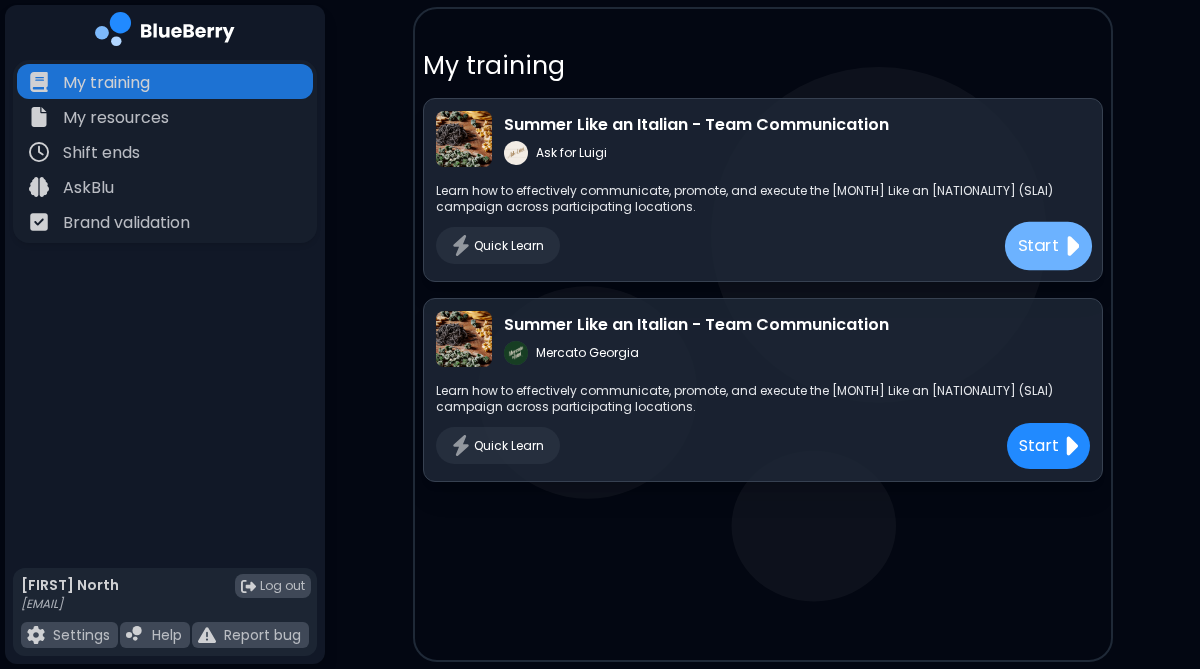 click on "Start" at bounding box center (1038, 245) 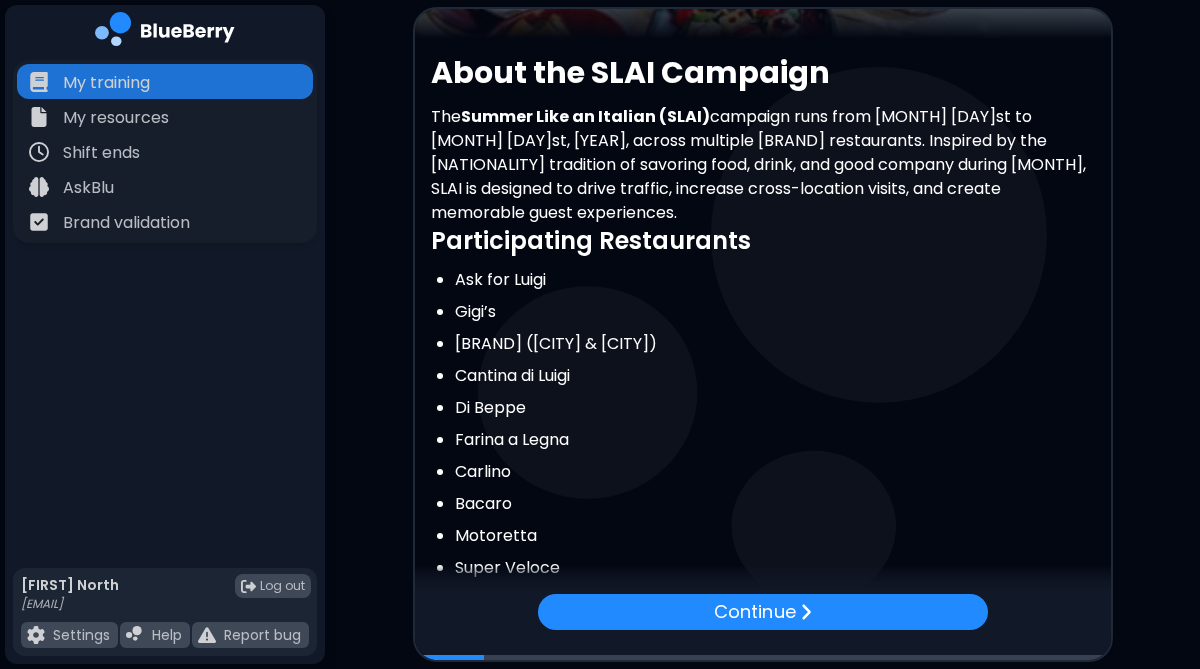 scroll, scrollTop: 326, scrollLeft: 0, axis: vertical 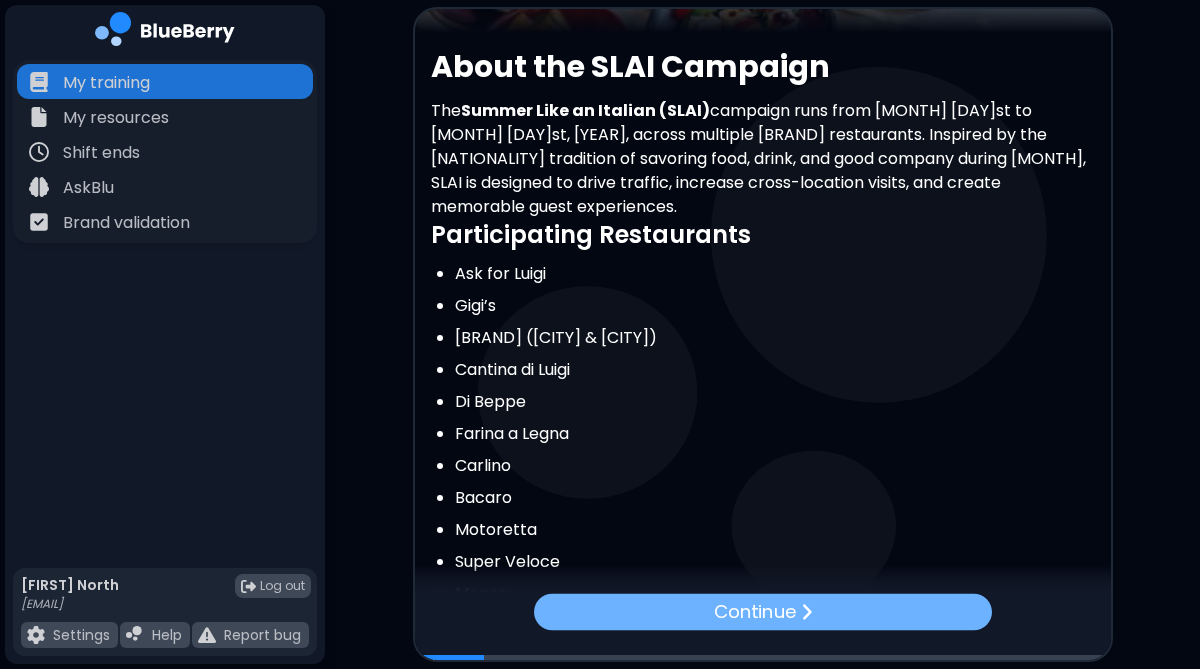click on "Continue" at bounding box center (754, 612) 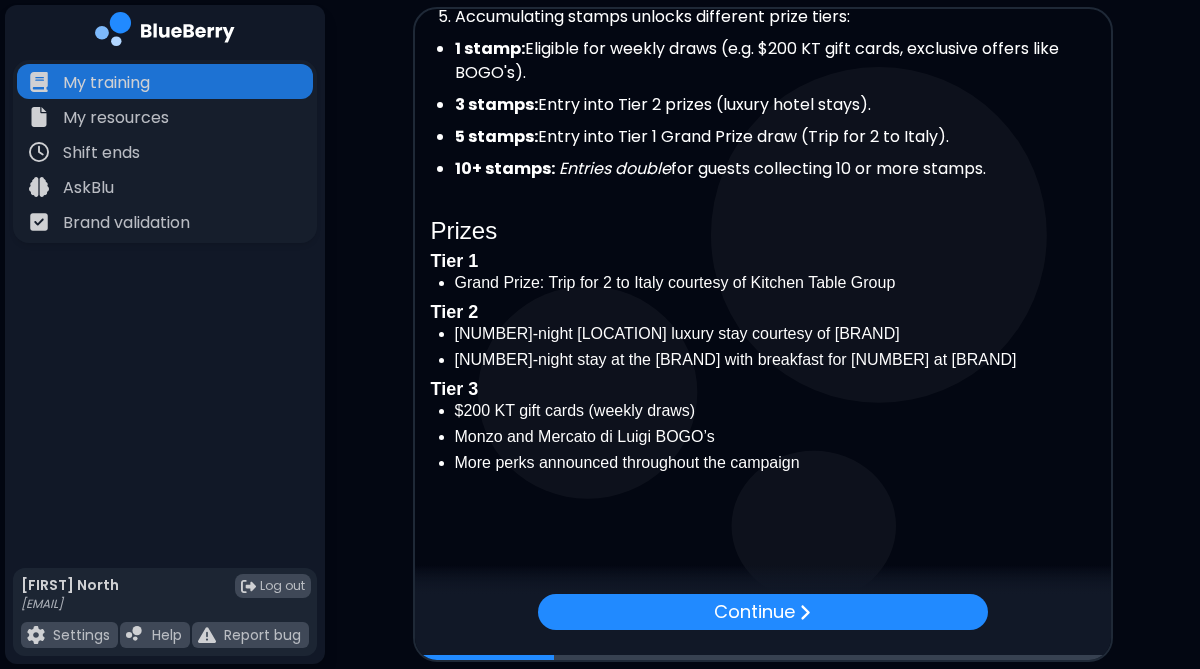 scroll, scrollTop: 609, scrollLeft: 0, axis: vertical 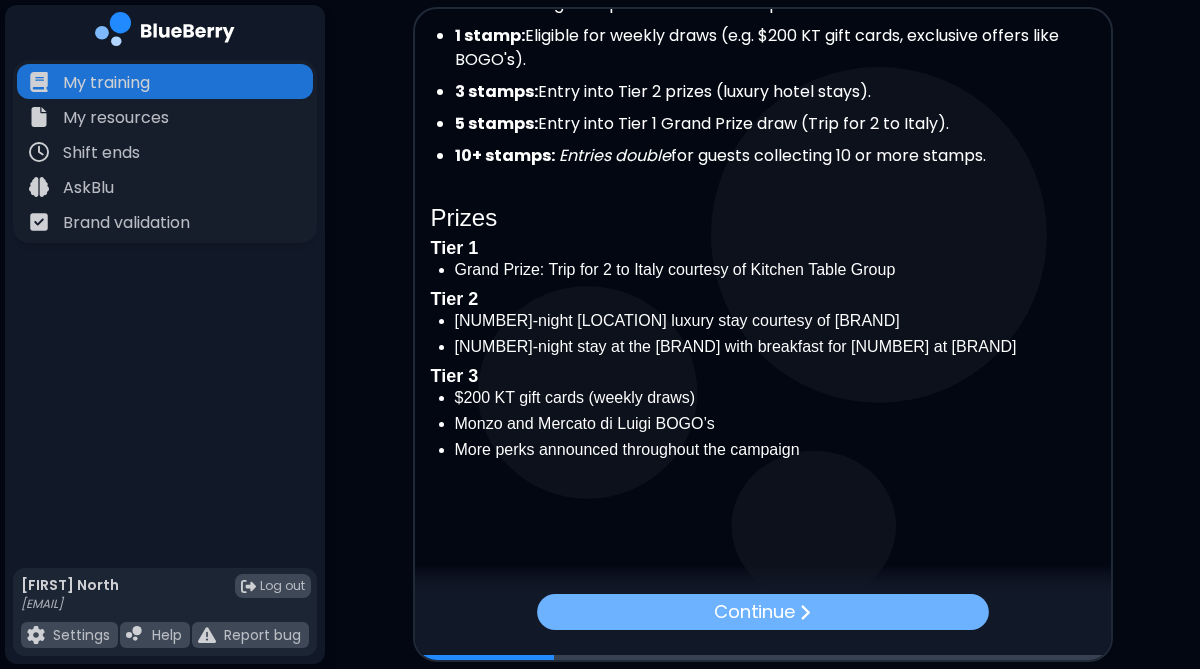 click on "Continue" at bounding box center (754, 612) 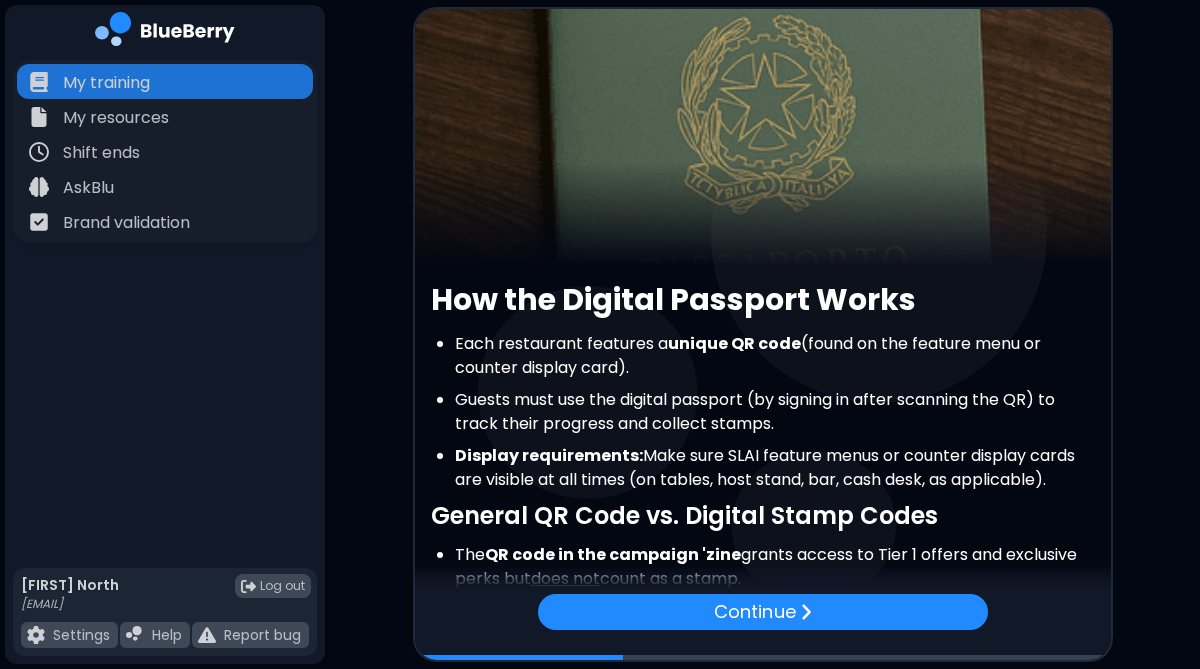 scroll, scrollTop: 0, scrollLeft: 0, axis: both 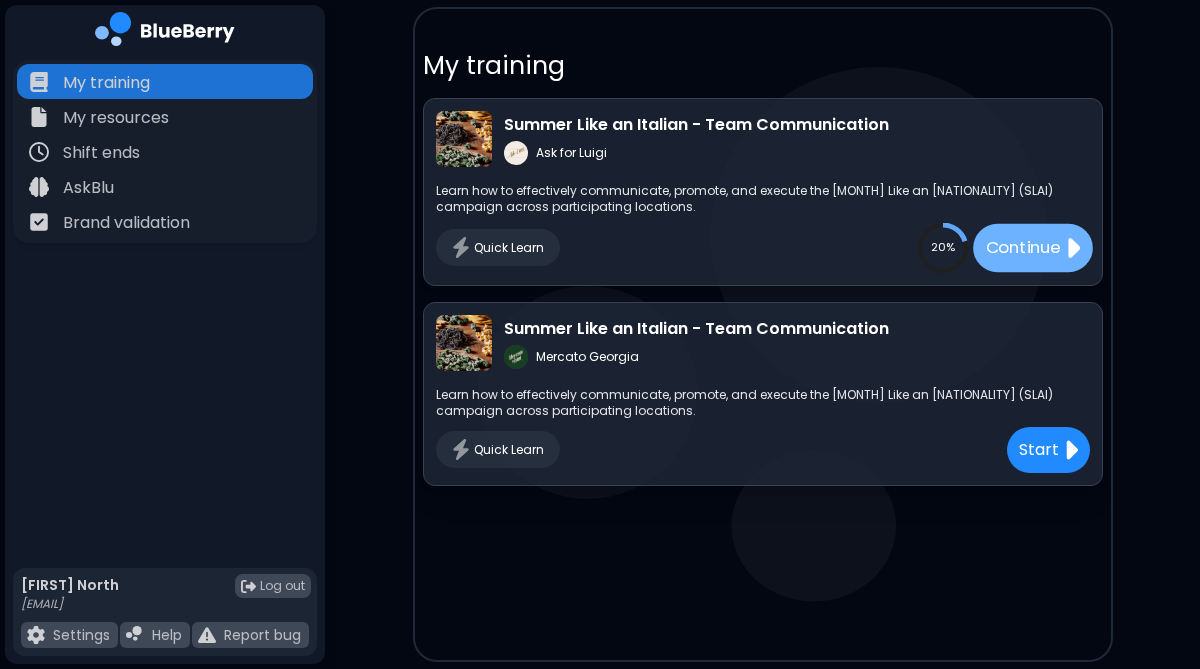 click on "Continue" at bounding box center (1022, 247) 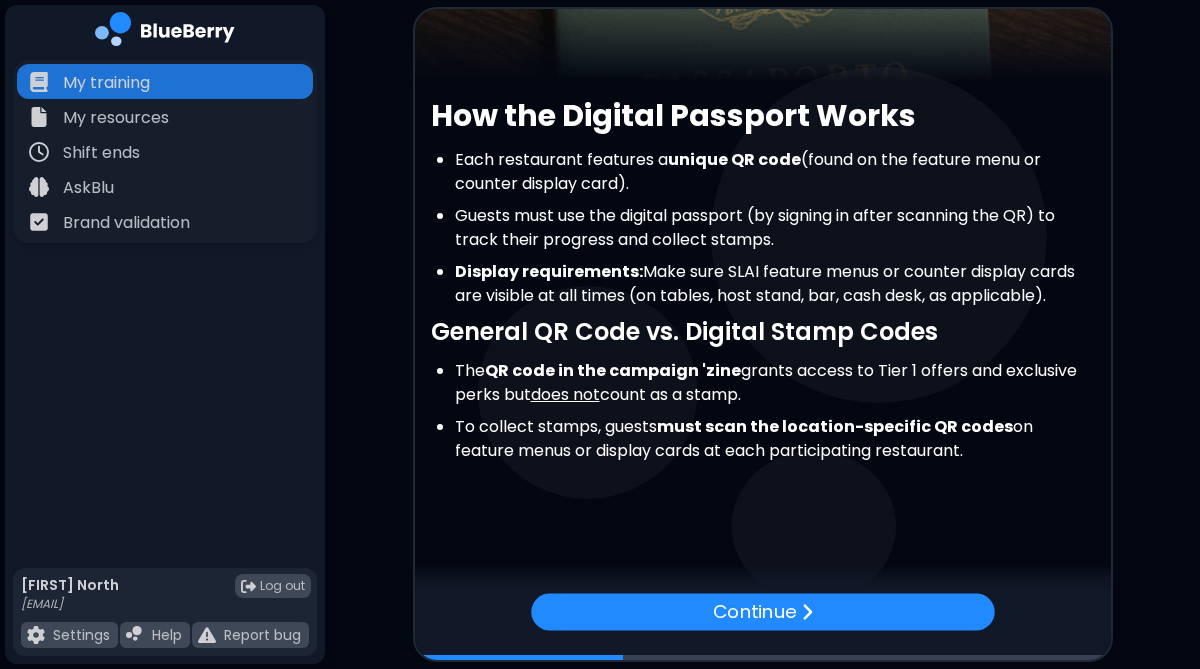 scroll, scrollTop: 279, scrollLeft: 0, axis: vertical 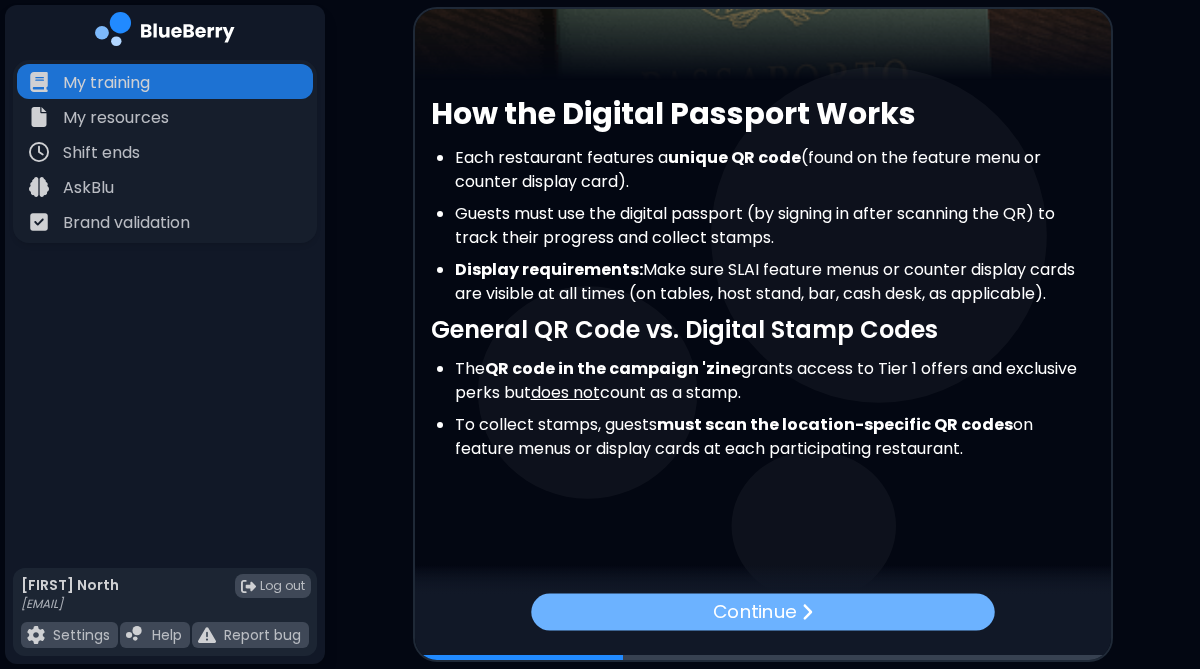 click on "Continue" at bounding box center (754, 612) 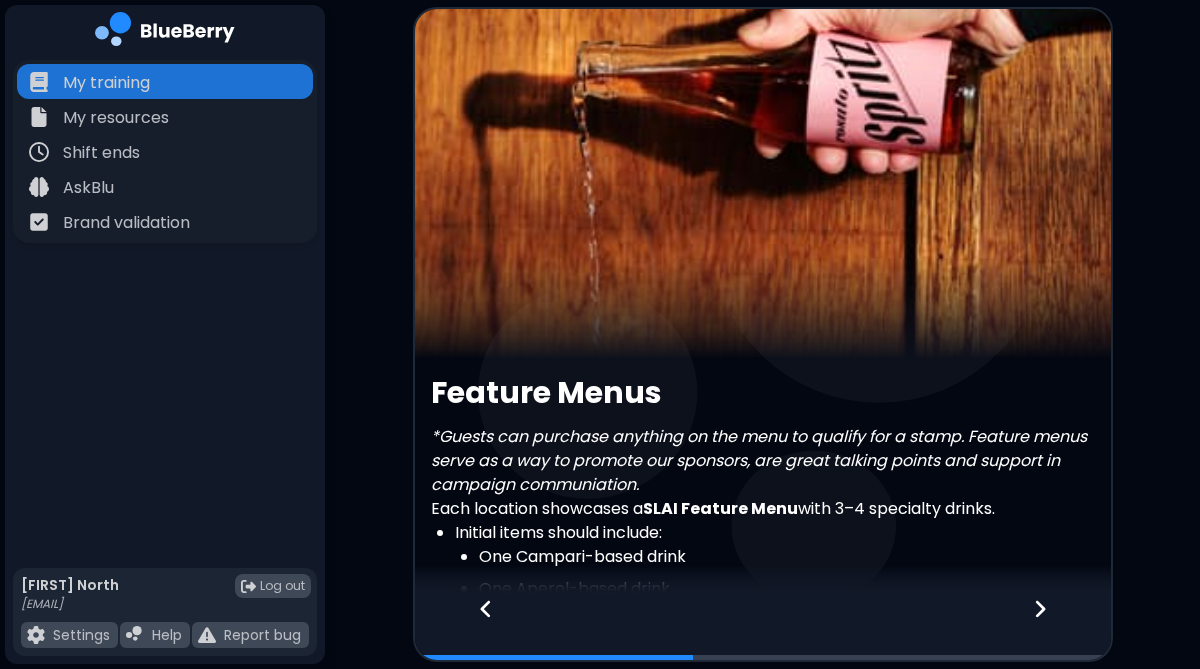 click at bounding box center [1052, 627] 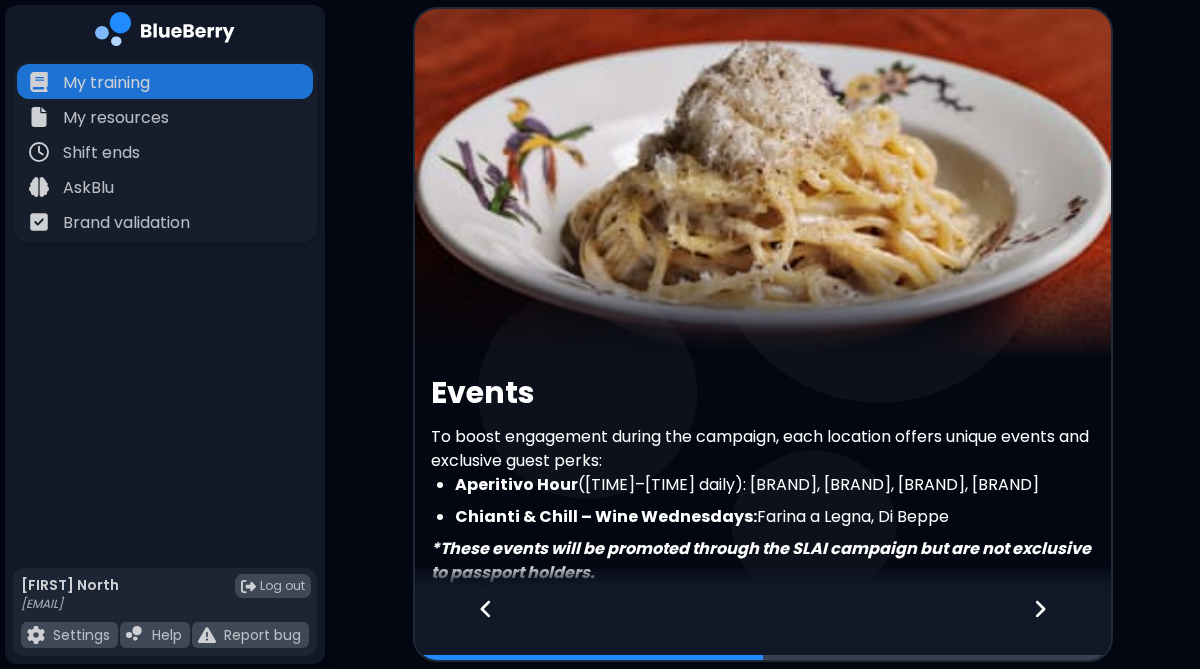 click at bounding box center [1052, 627] 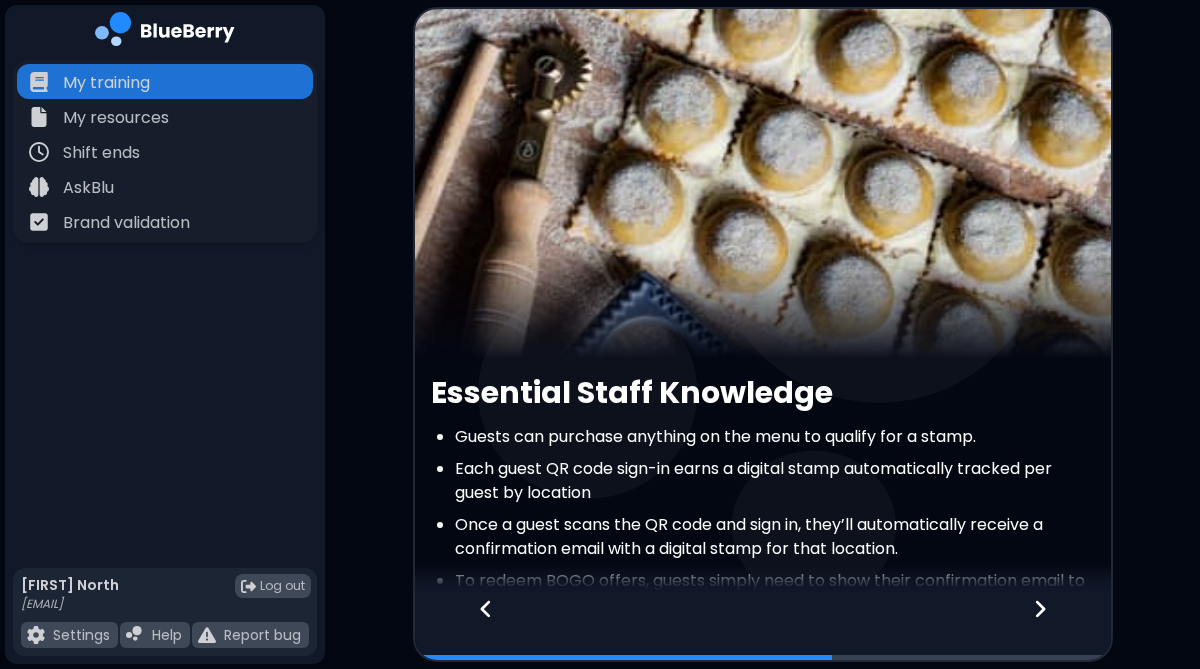 click at bounding box center (1052, 627) 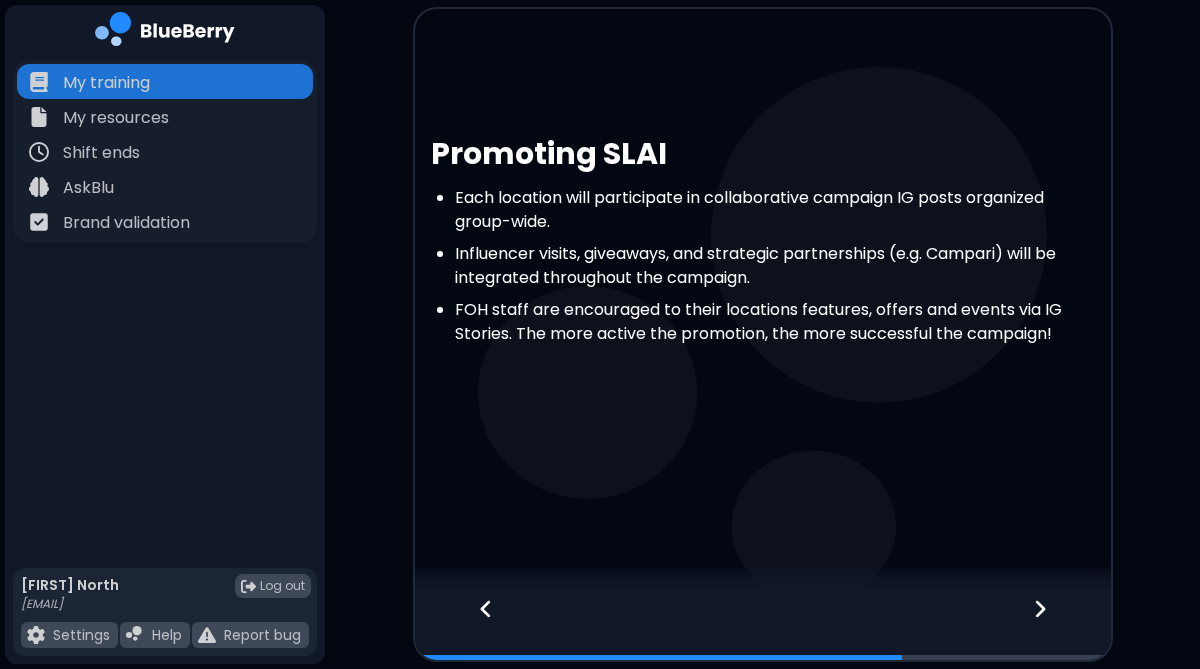 click at bounding box center (1052, 627) 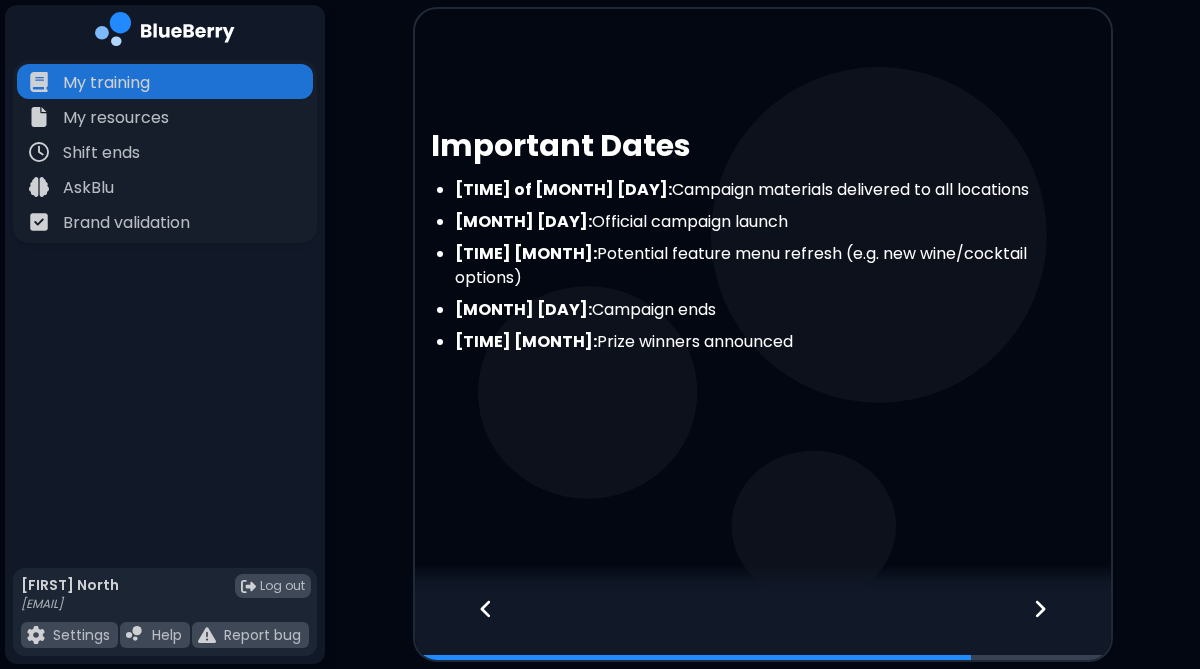 click at bounding box center [1052, 627] 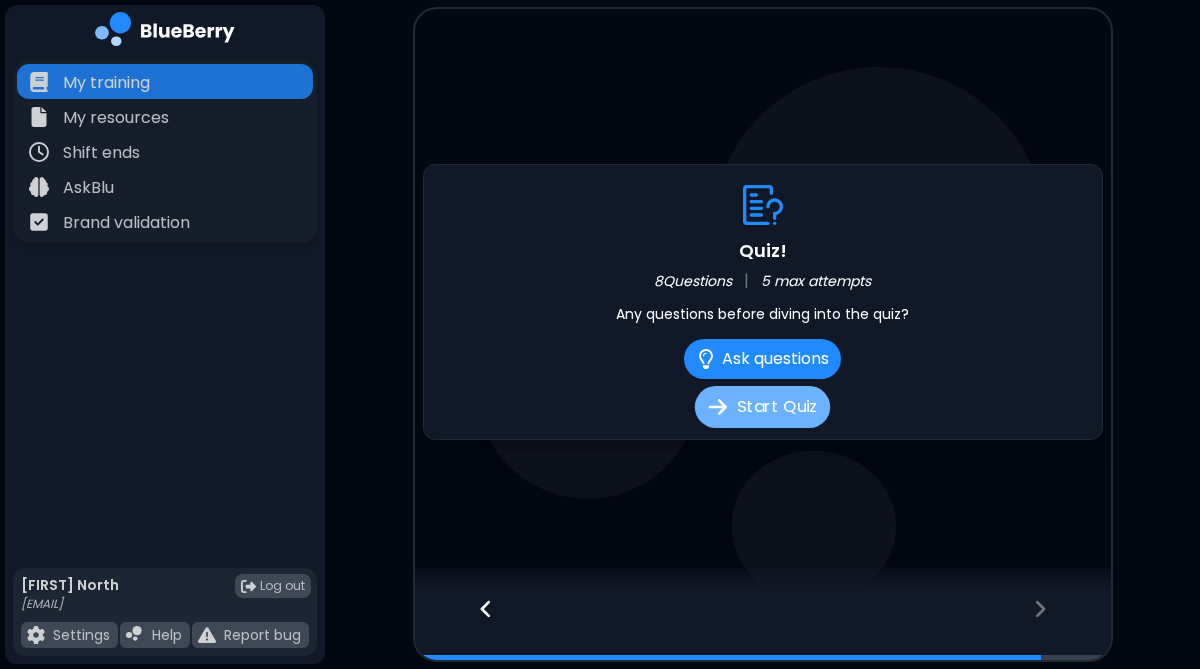 click on "Start Quiz" at bounding box center [762, 407] 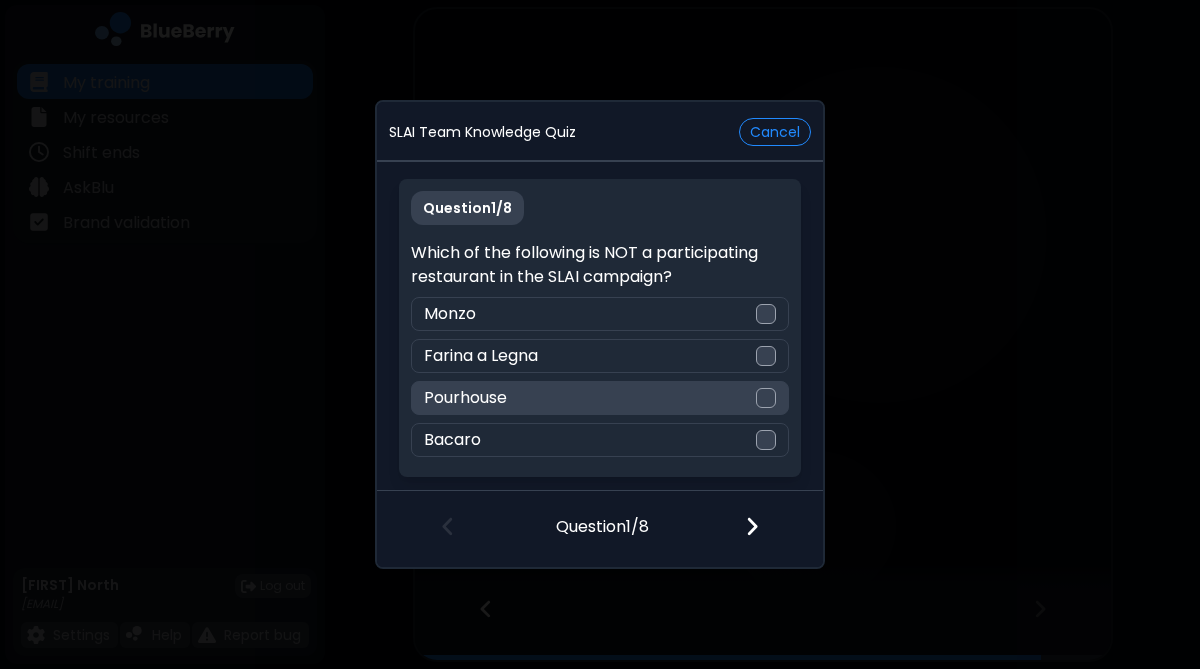 click on "Pourhouse" at bounding box center [599, 398] 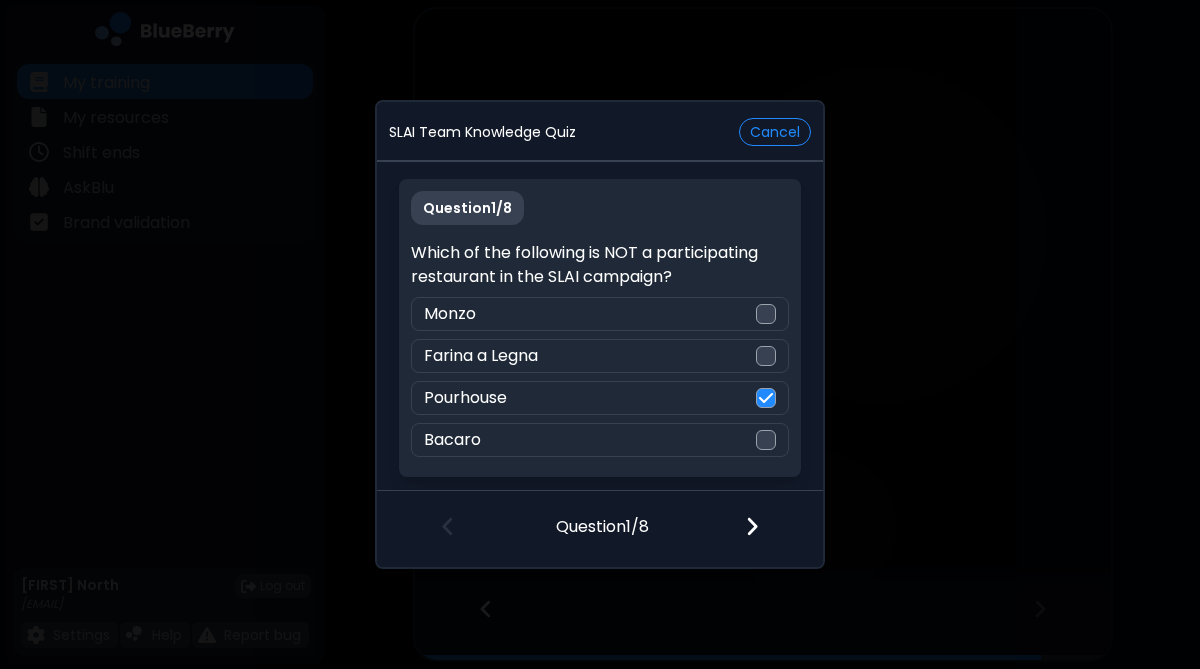 click at bounding box center [752, 526] 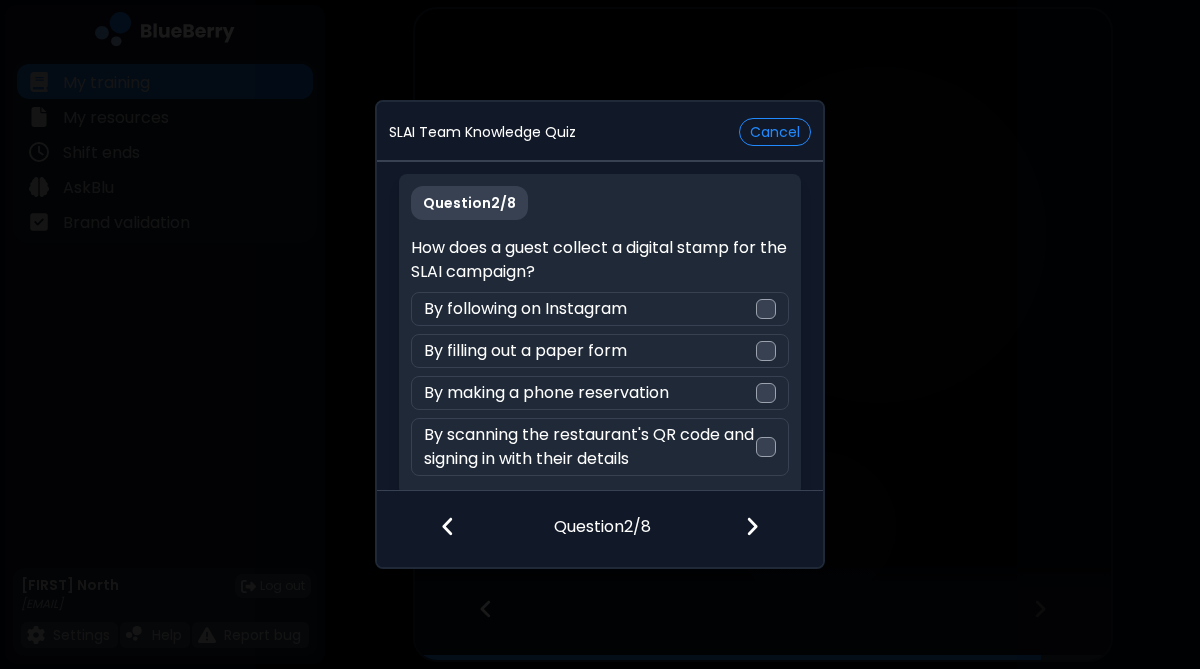 scroll, scrollTop: 14, scrollLeft: 0, axis: vertical 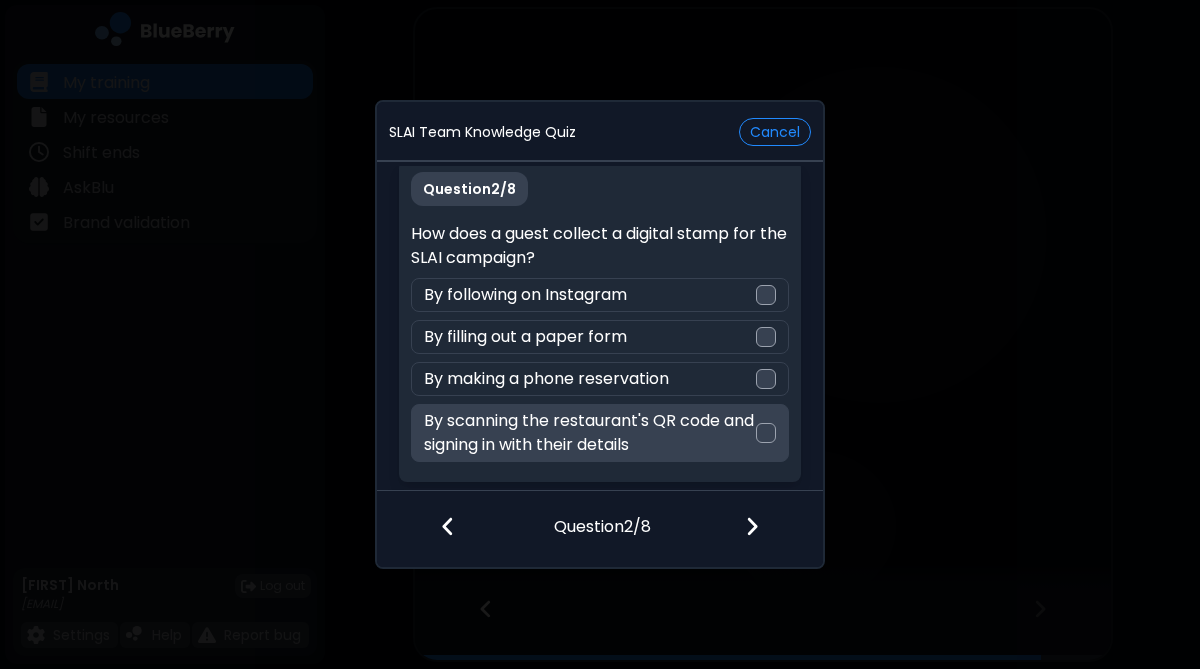 click on "By scanning the restaurant's QR code and signing in with their details" at bounding box center (589, 433) 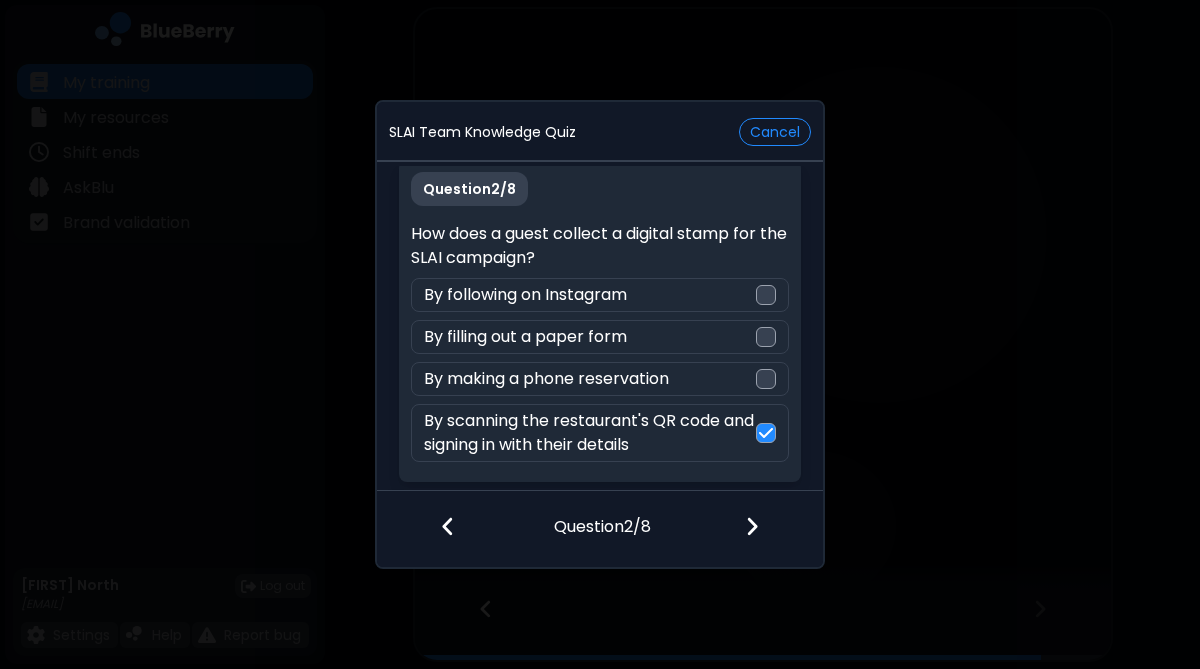 click at bounding box center (752, 526) 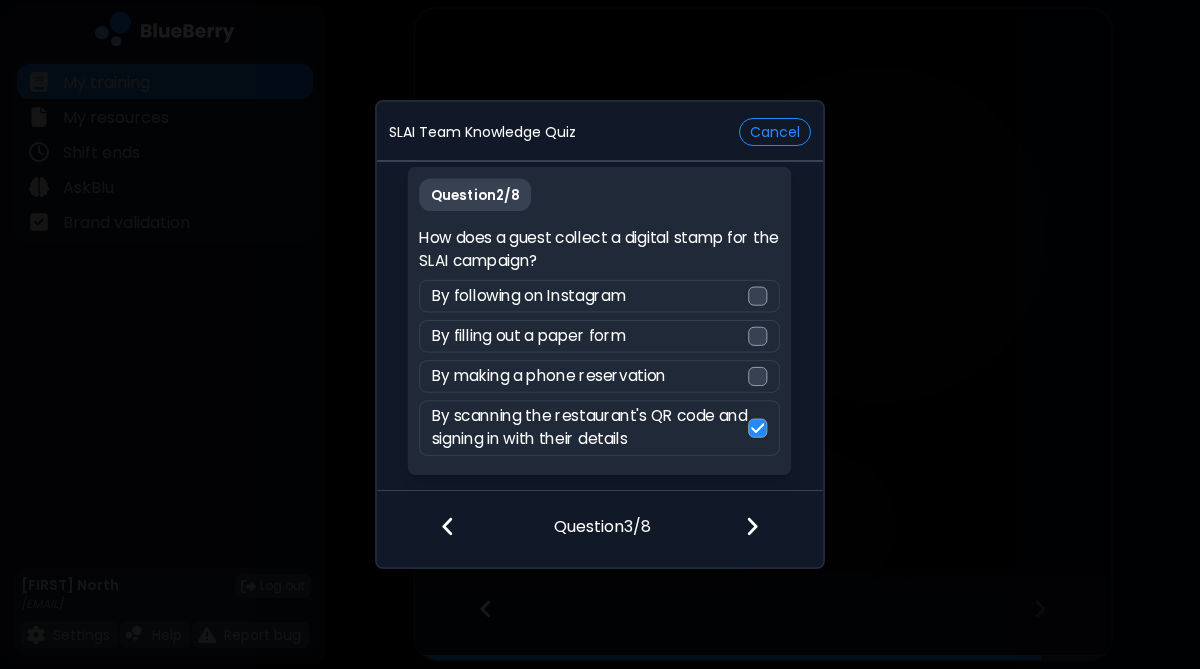 scroll, scrollTop: 0, scrollLeft: 0, axis: both 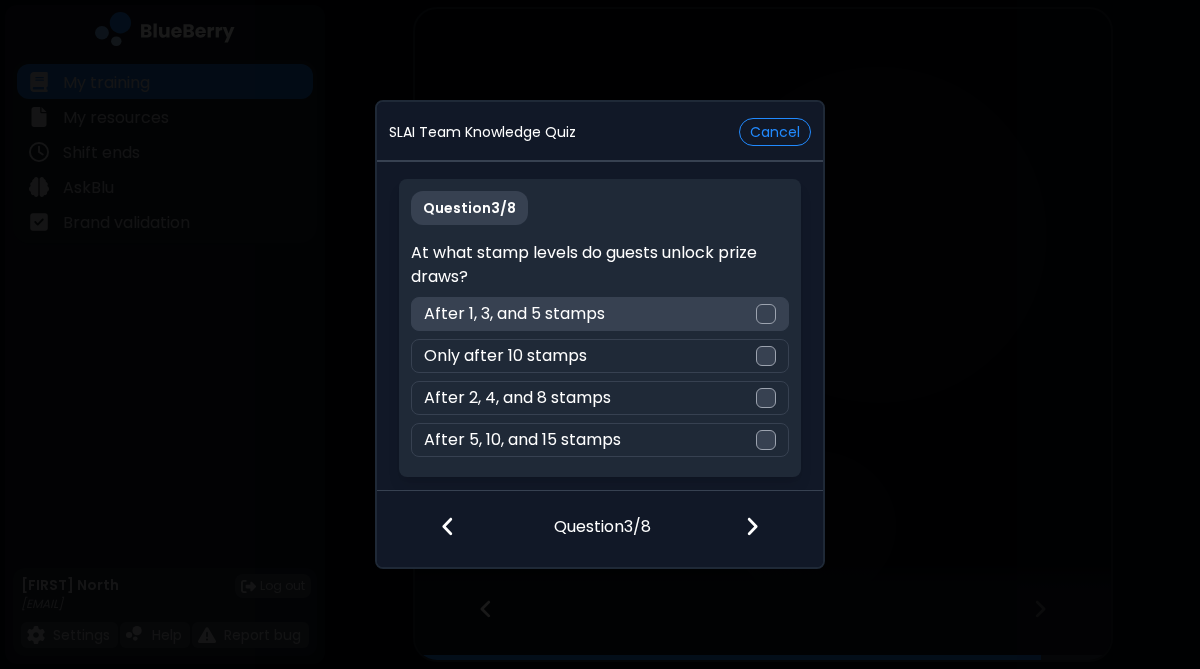 click on "After 1, 3, and 5 stamps" at bounding box center (599, 314) 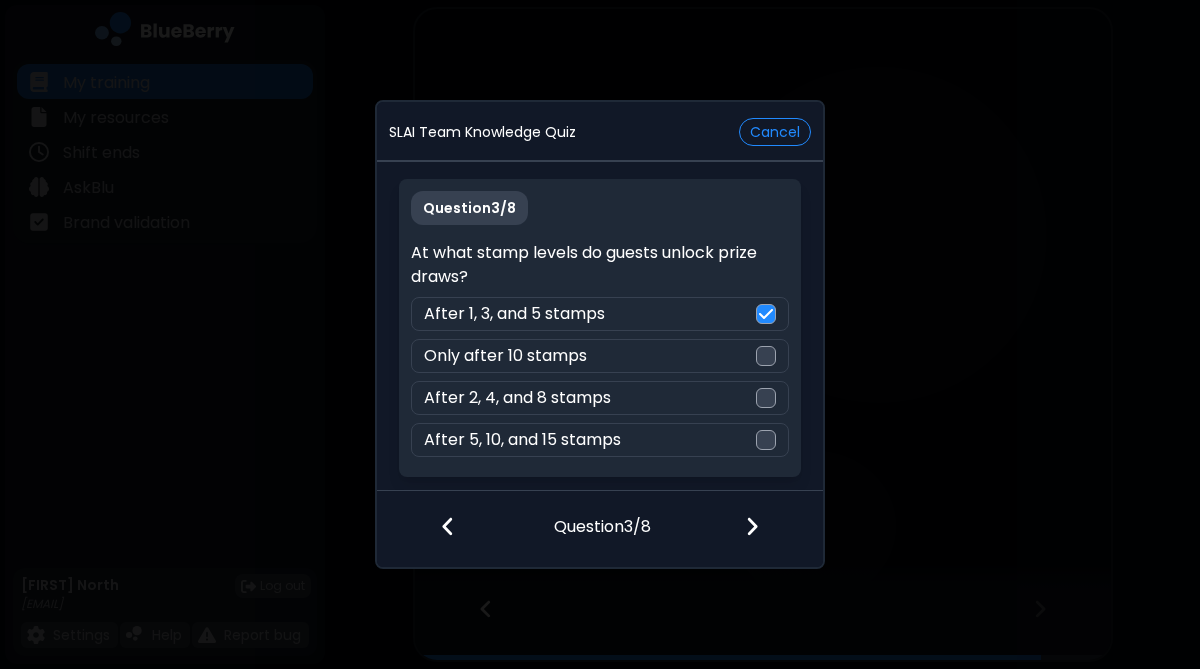 click at bounding box center (752, 526) 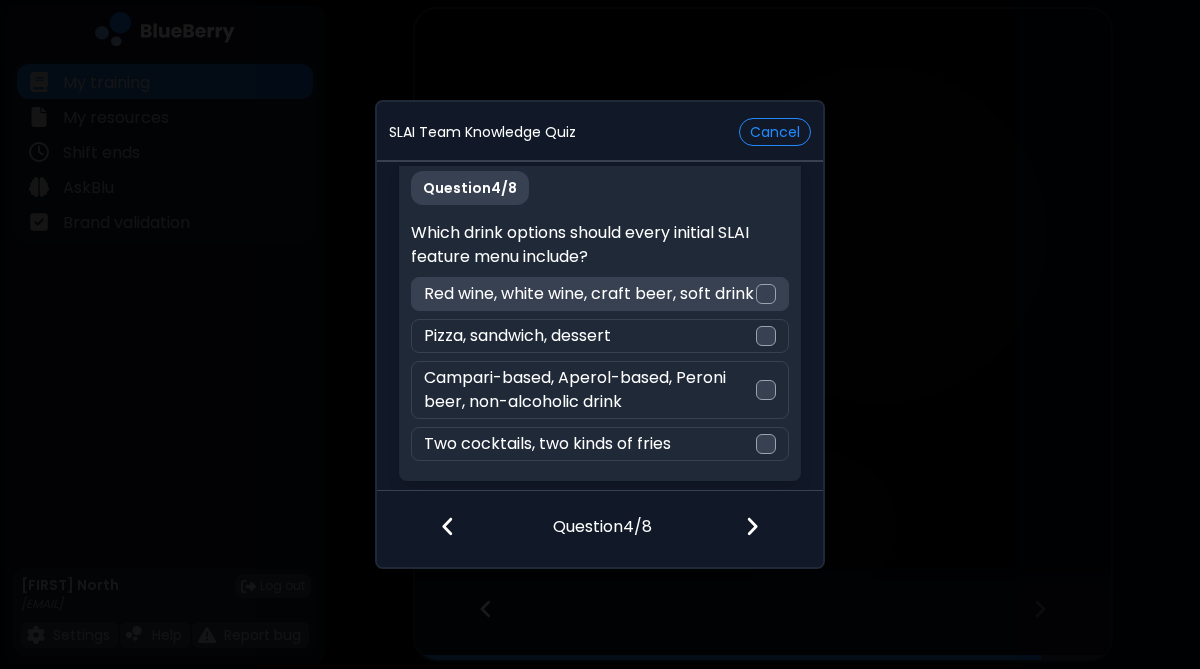 scroll, scrollTop: 38, scrollLeft: 0, axis: vertical 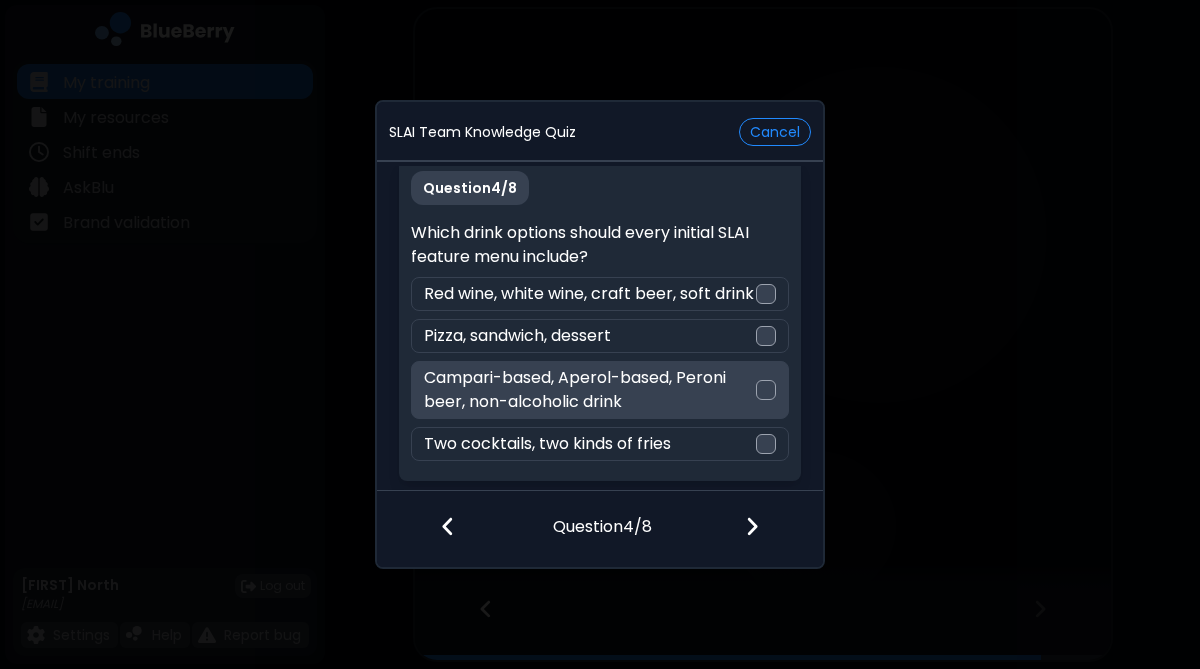 click on "Campari-based, Aperol-based, Peroni beer, non-alcoholic drink" at bounding box center [589, 390] 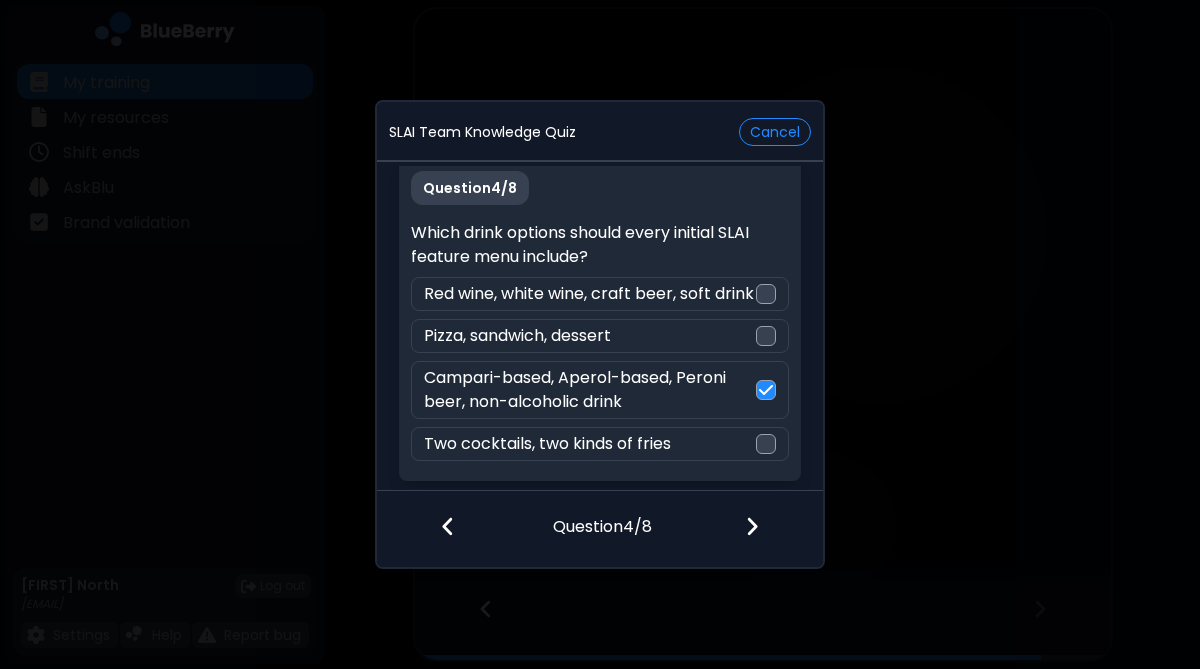 click at bounding box center [764, 528] 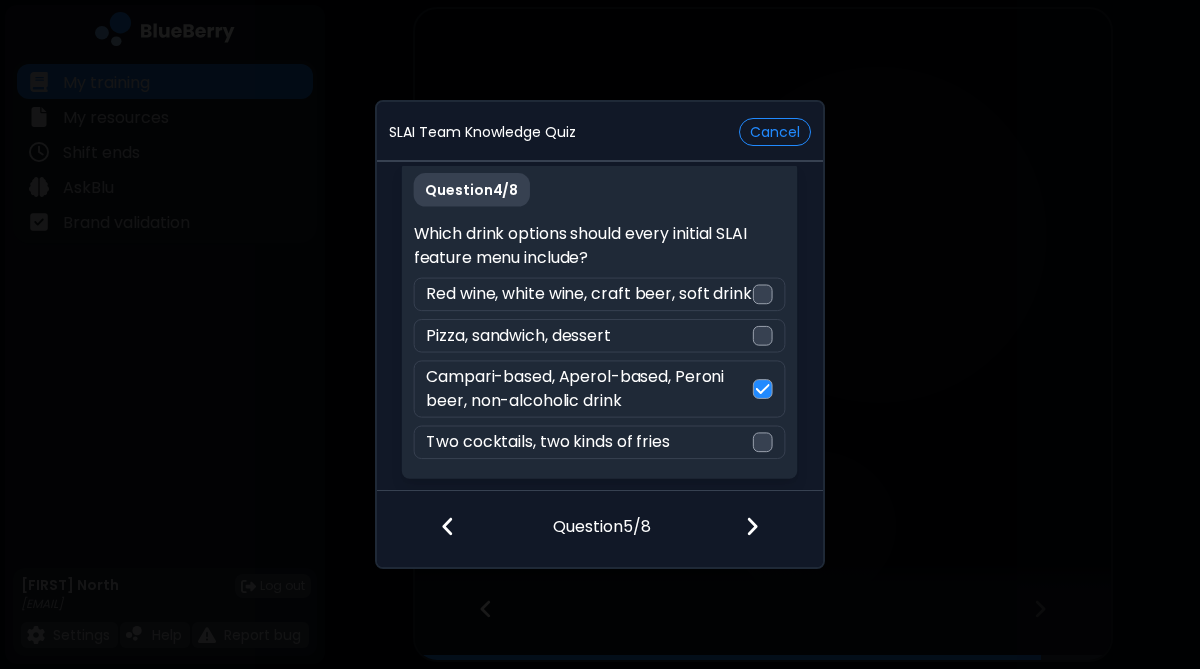scroll, scrollTop: 0, scrollLeft: 0, axis: both 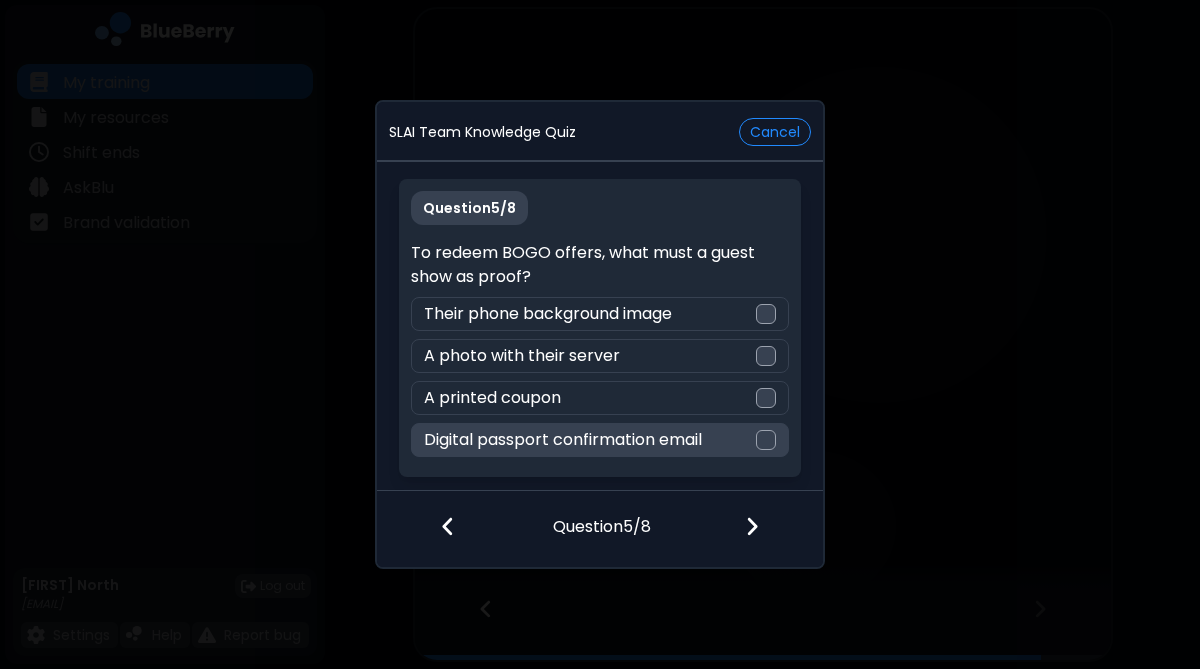 click on "Digital passport confirmation email" at bounding box center [563, 440] 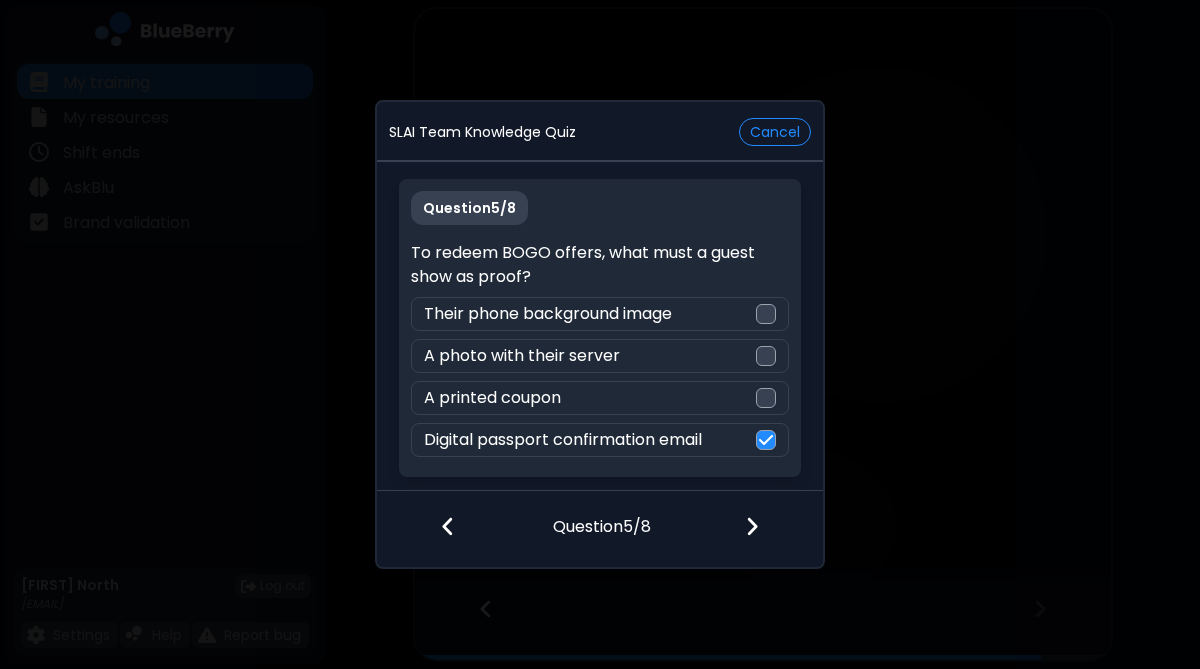 click at bounding box center (752, 526) 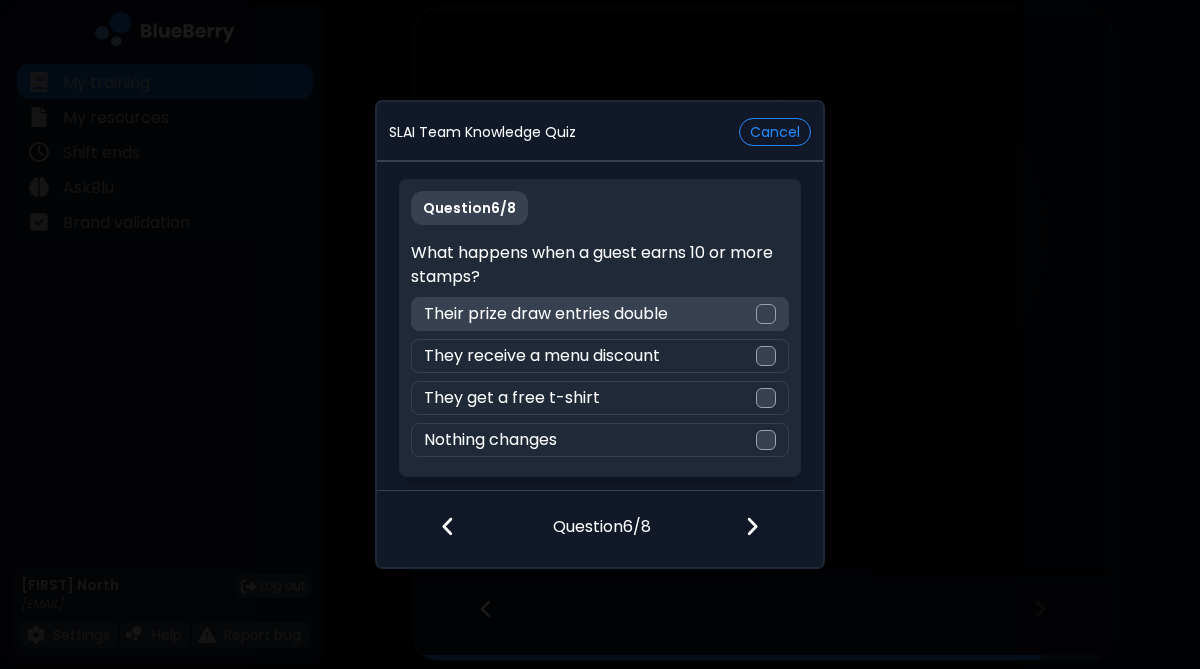 click on "Their prize draw entries double" at bounding box center (599, 314) 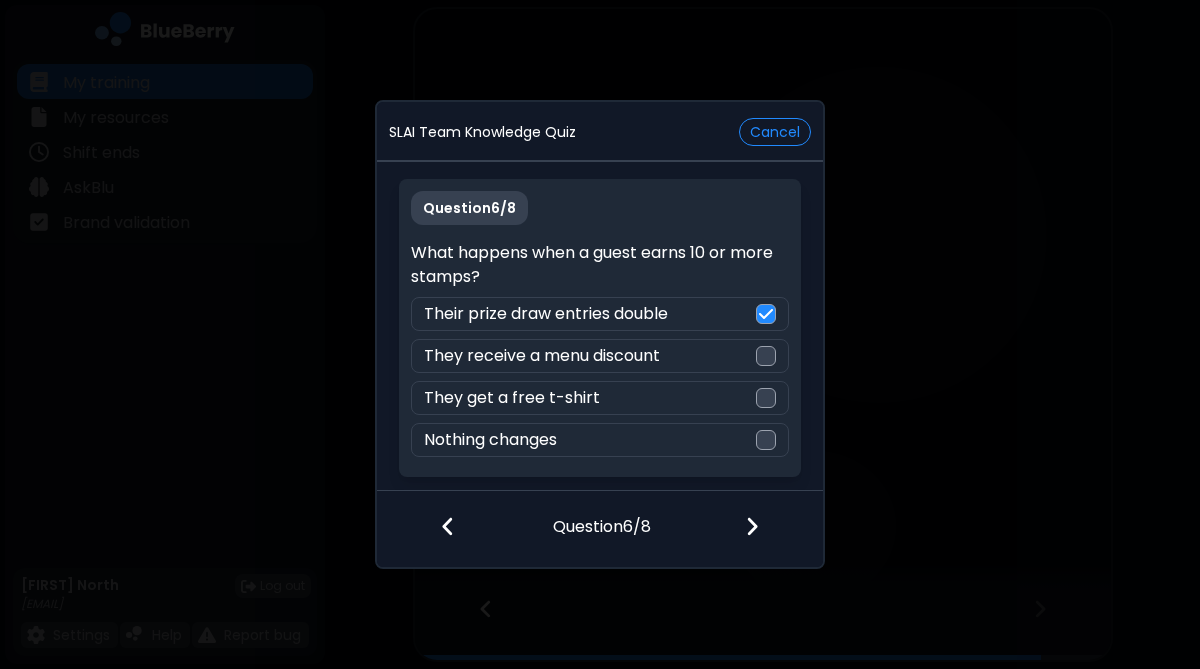 click at bounding box center [764, 528] 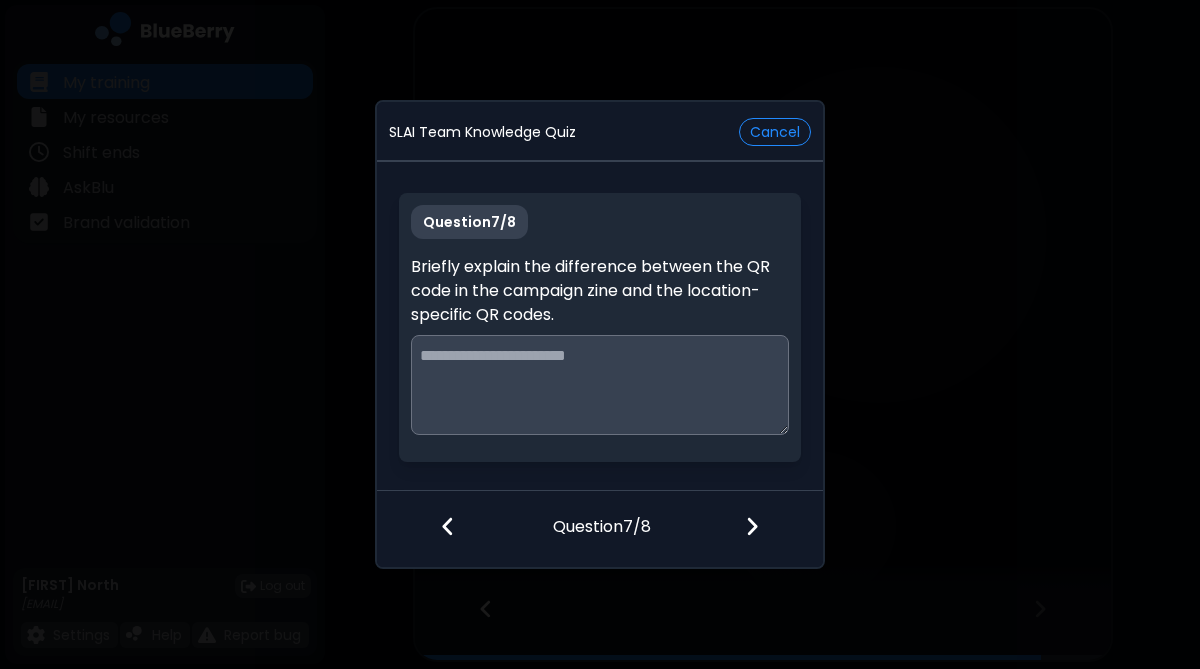 click at bounding box center (599, 385) 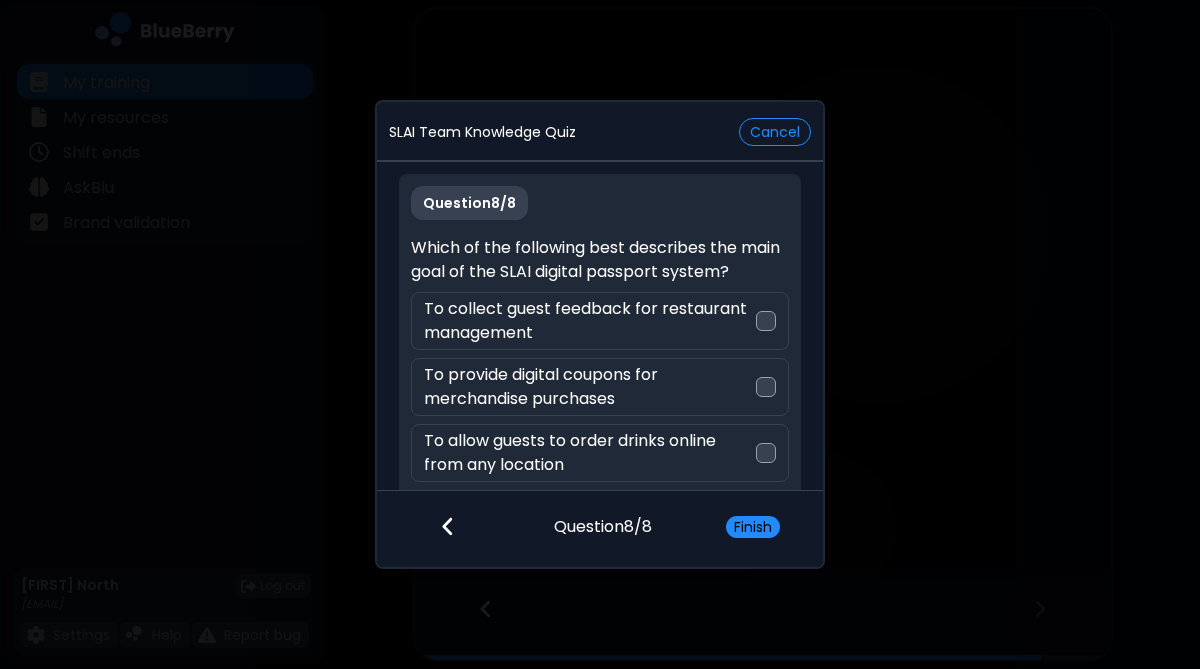 click at bounding box center (438, 528) 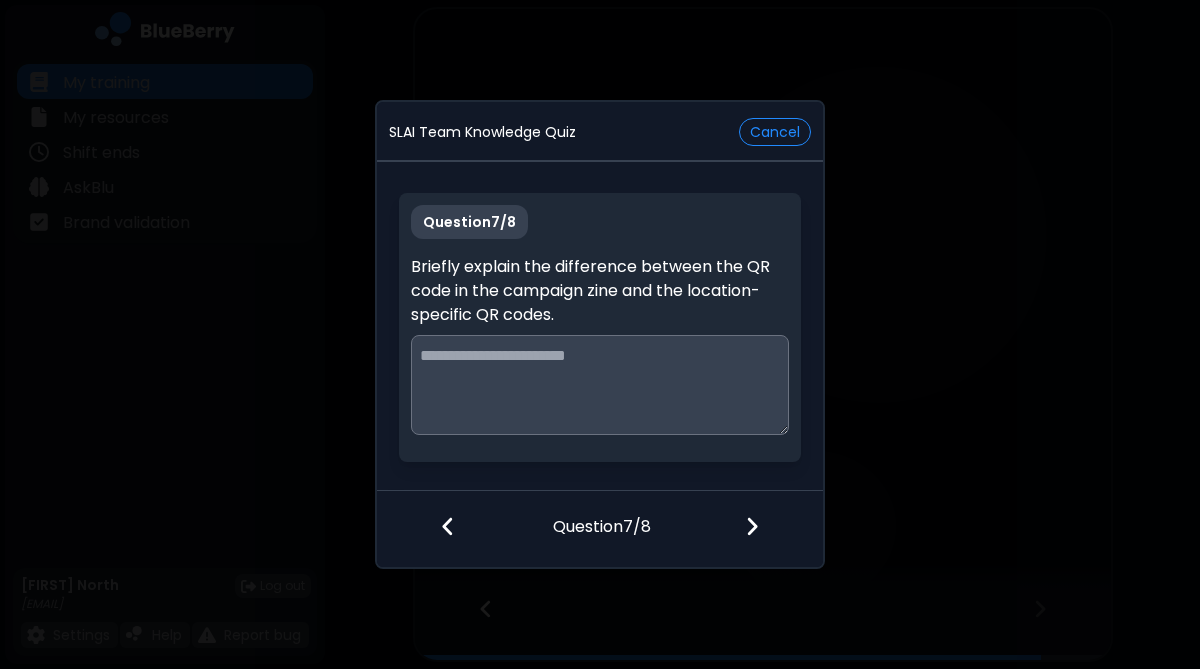 click at bounding box center (599, 385) 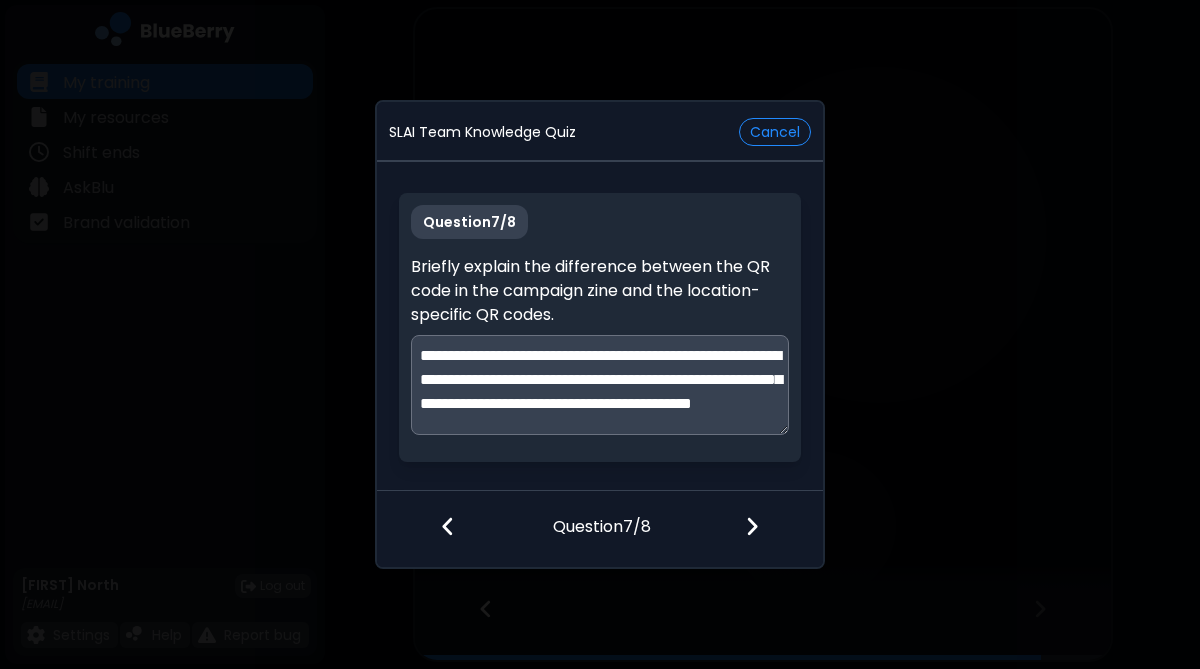 scroll, scrollTop: 29, scrollLeft: 0, axis: vertical 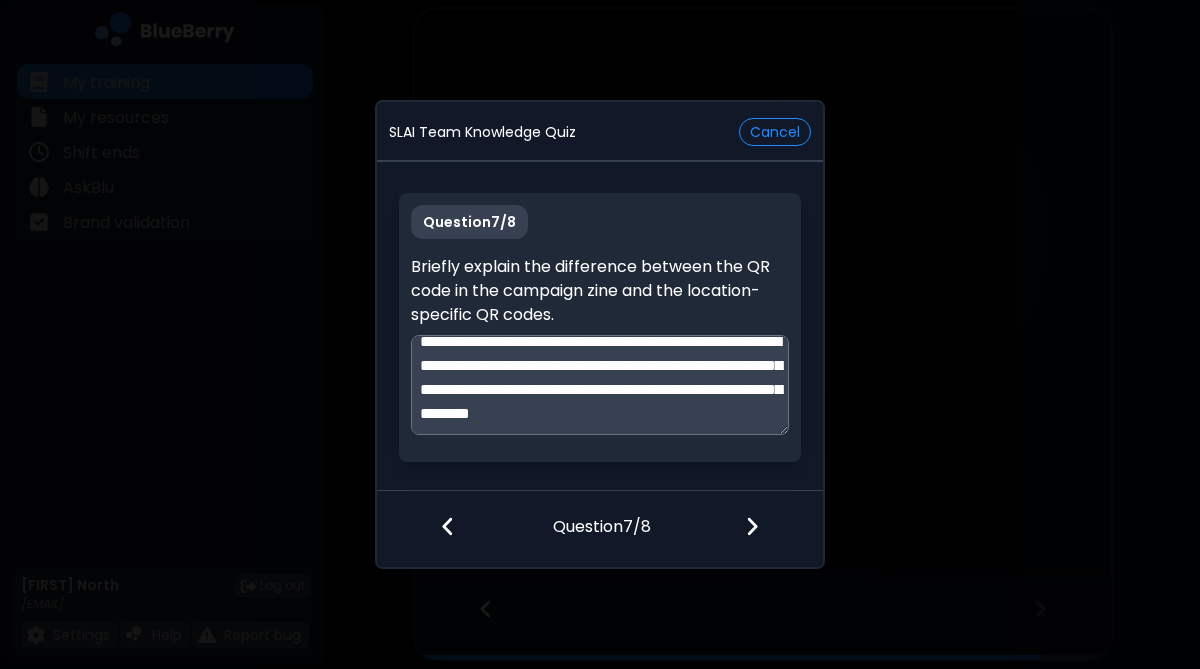 type on "**********" 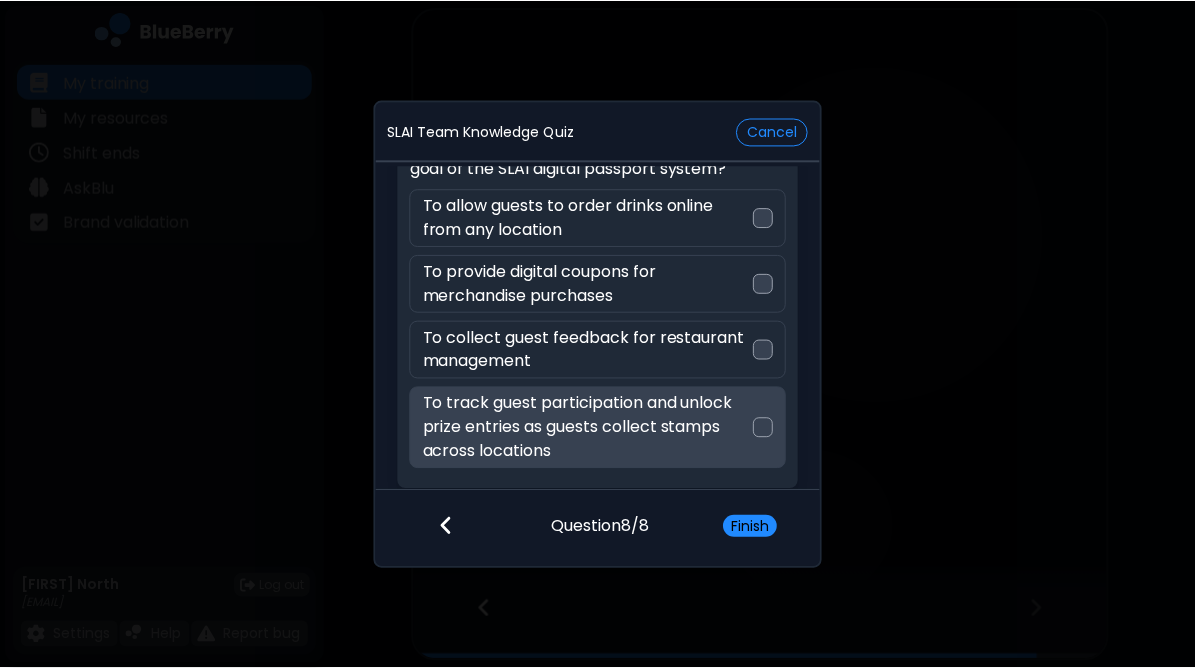 scroll, scrollTop: 110, scrollLeft: 0, axis: vertical 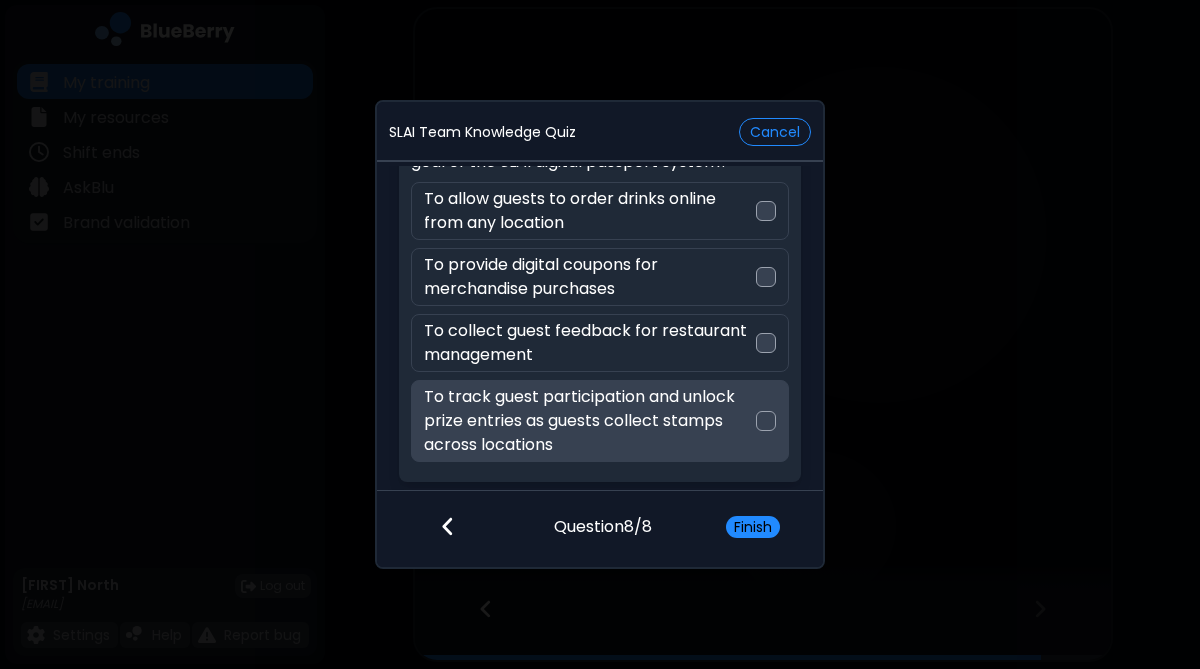 click on "To track guest participation and unlock prize entries as guests collect stamps across locations" at bounding box center (589, 421) 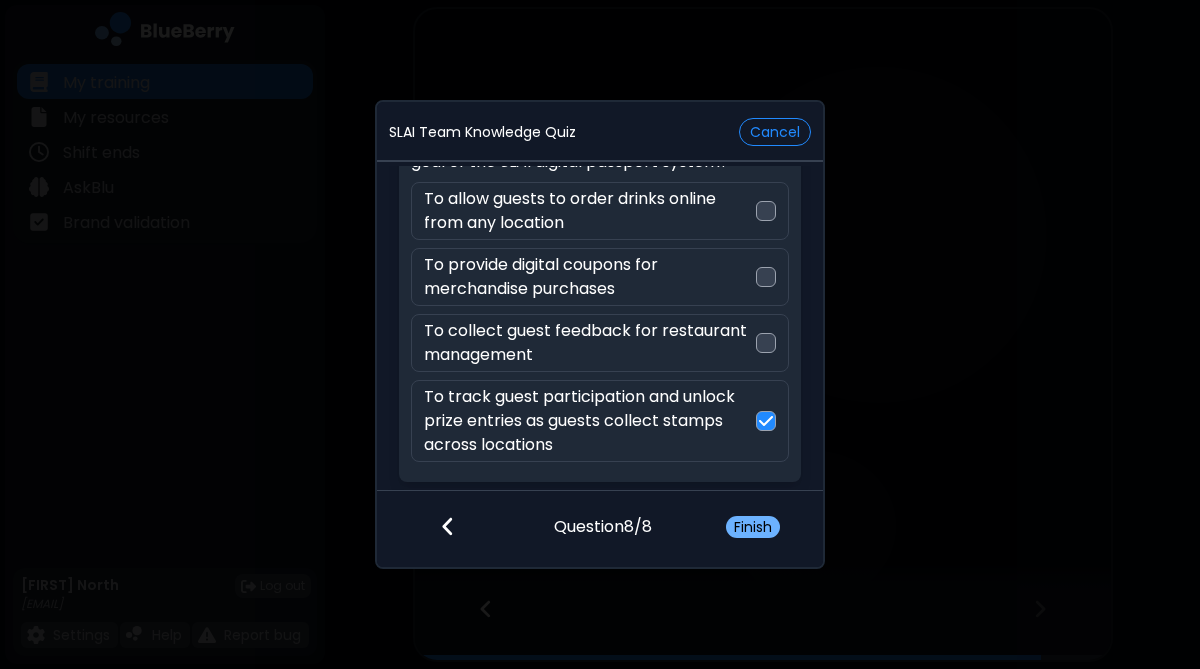 click on "Finish" at bounding box center (753, 527) 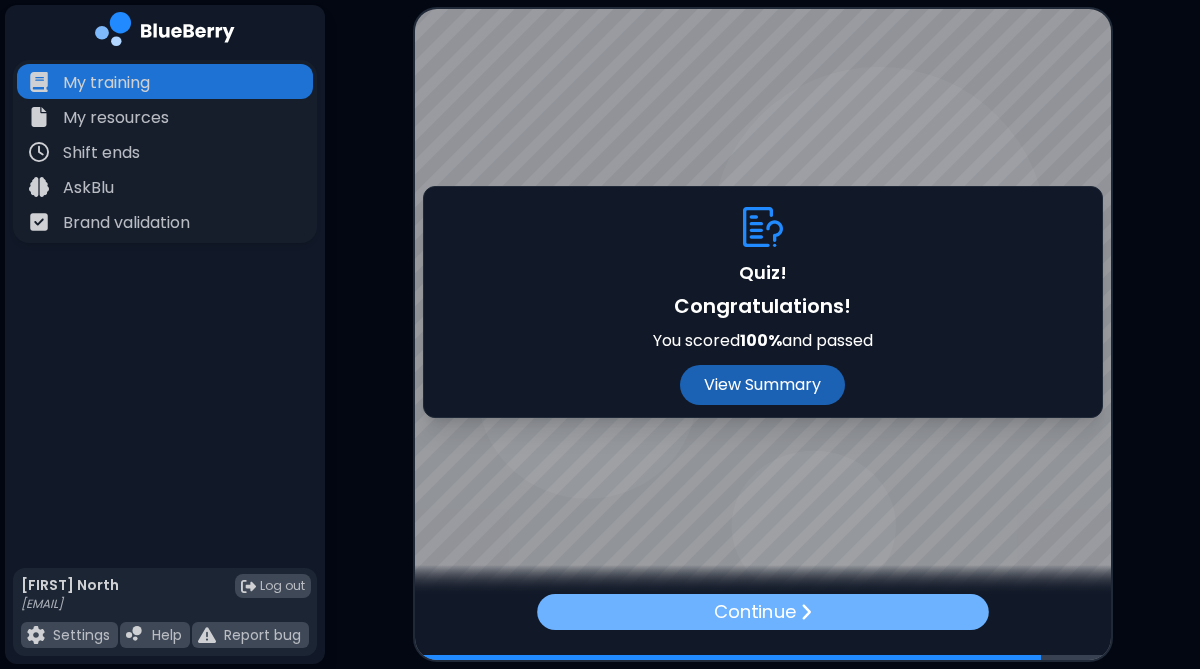 click on "Continue" at bounding box center [754, 612] 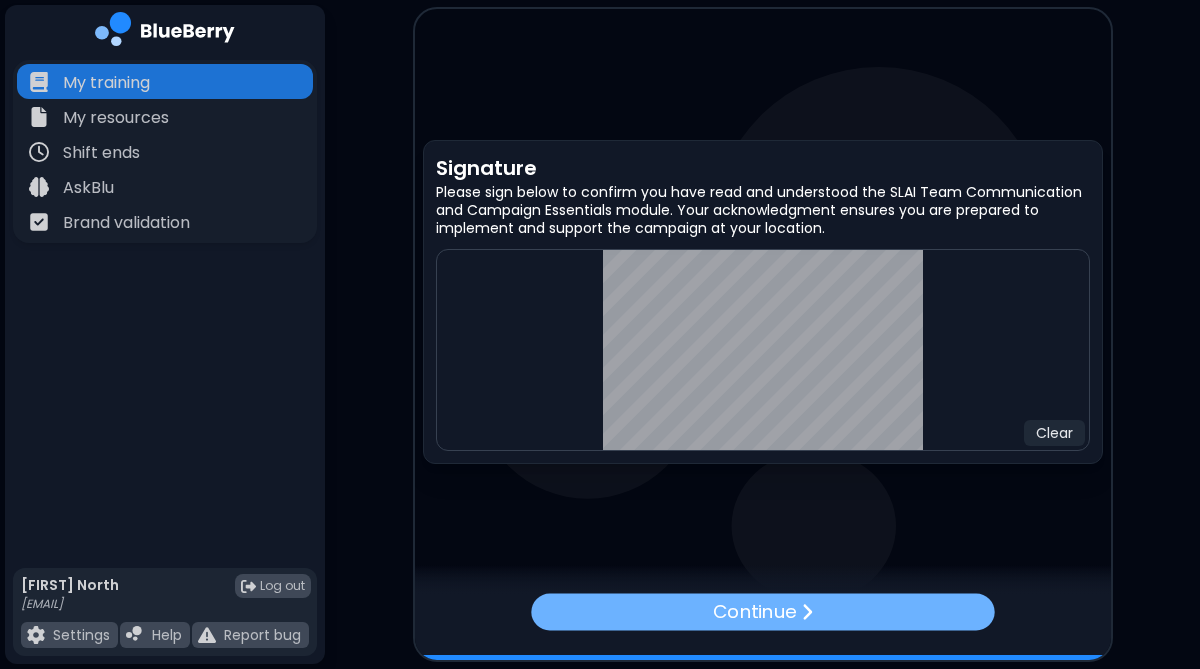 click on "Continue" at bounding box center [762, 612] 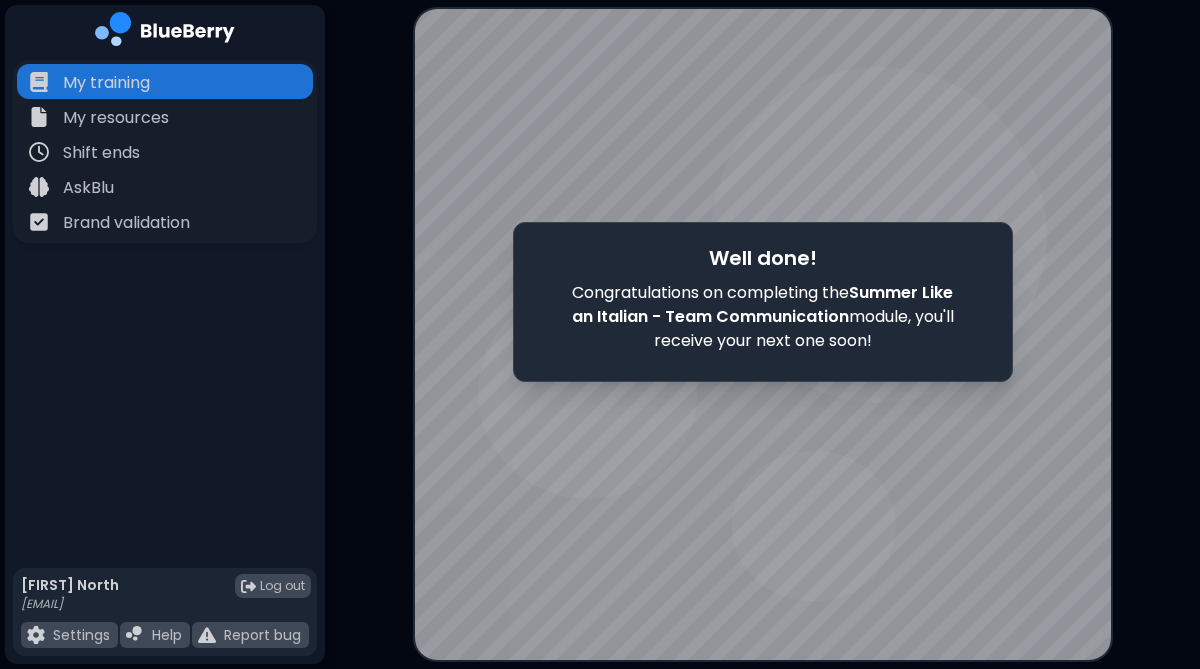 click at bounding box center (763, 335) 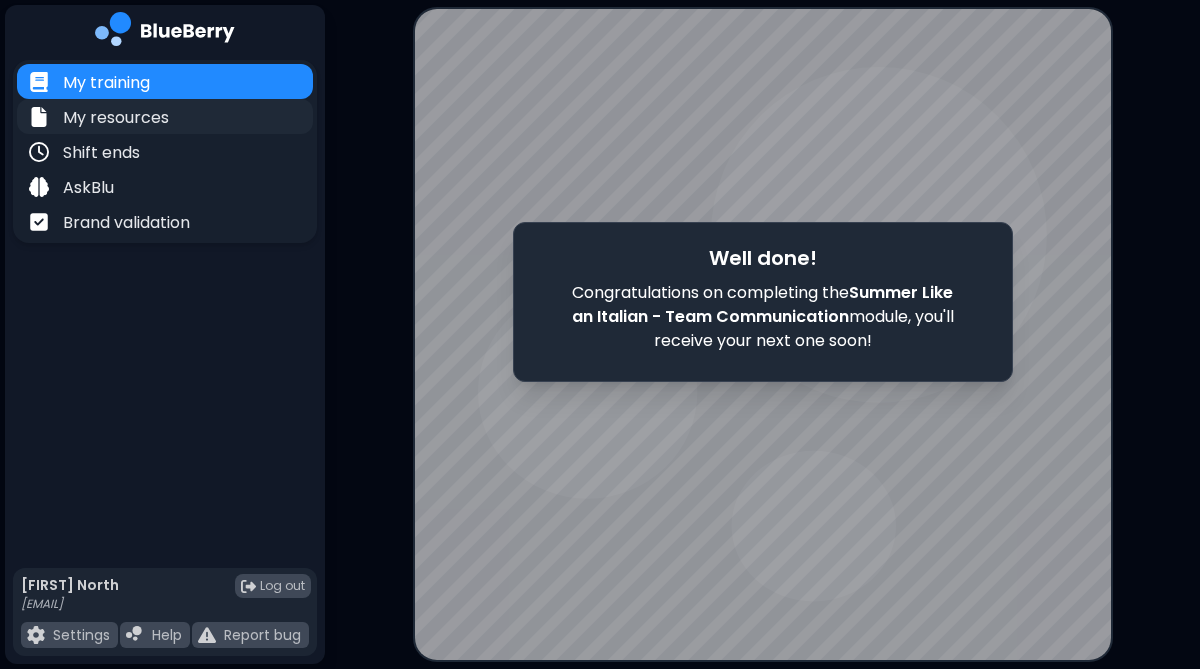 click on "My resources" at bounding box center (165, 116) 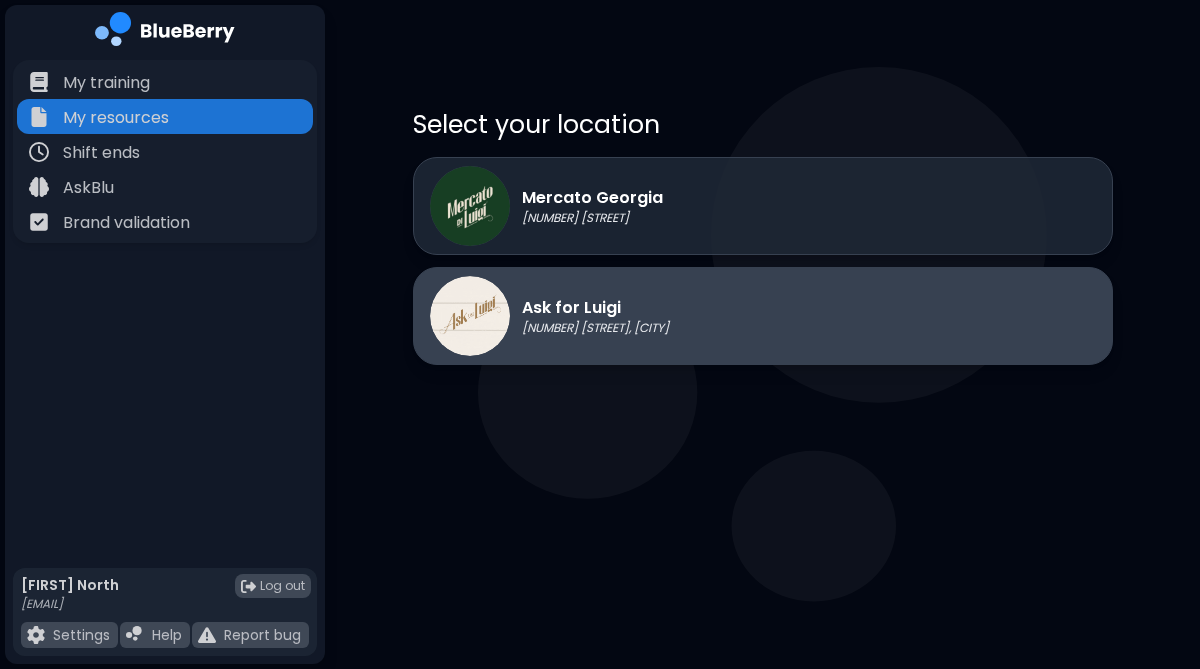 click on "[BRAND] [NUMBER] [STREET], [CITY]" at bounding box center [549, 316] 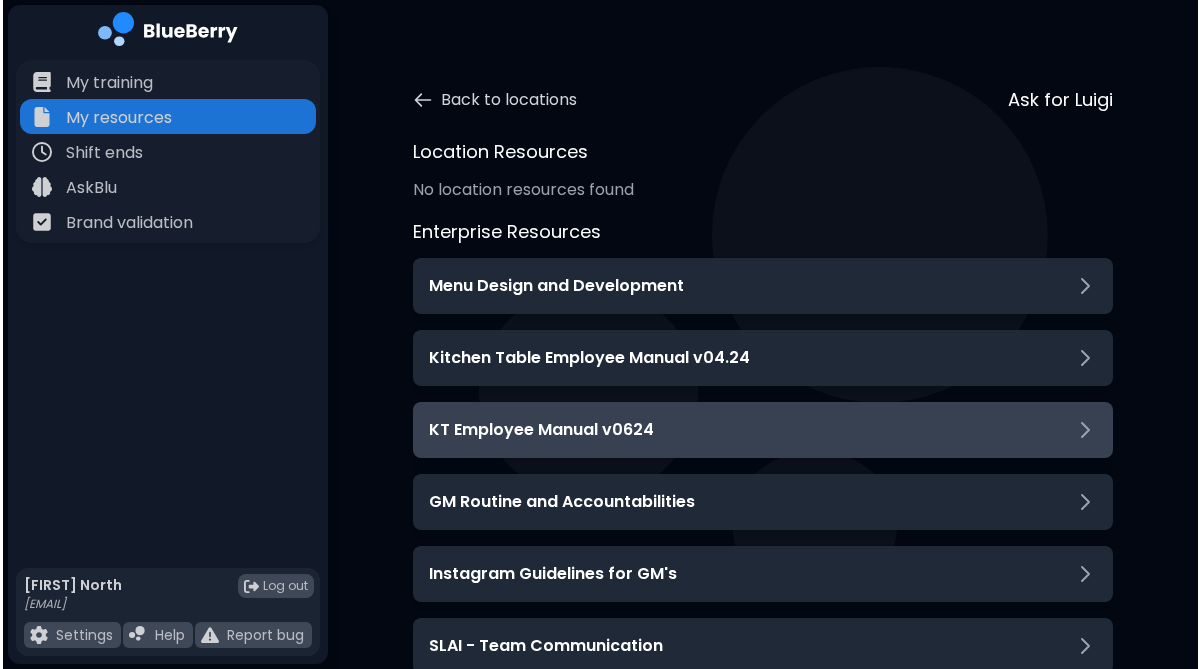 scroll, scrollTop: 0, scrollLeft: 0, axis: both 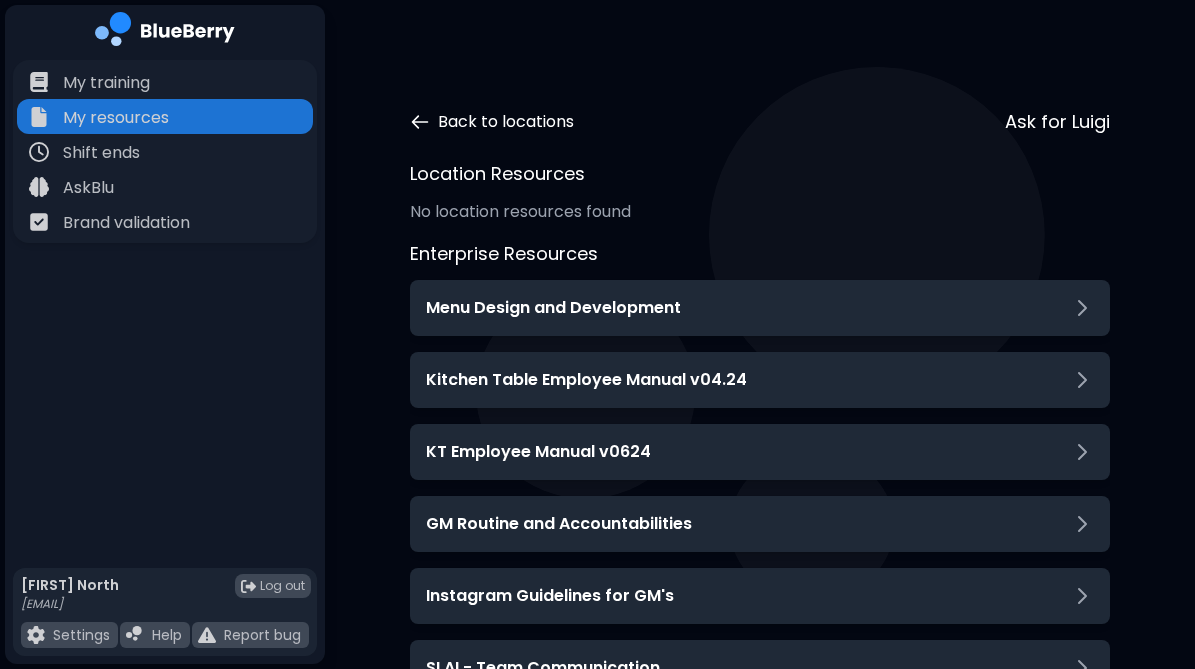 click on "Back to locations" at bounding box center [492, 122] 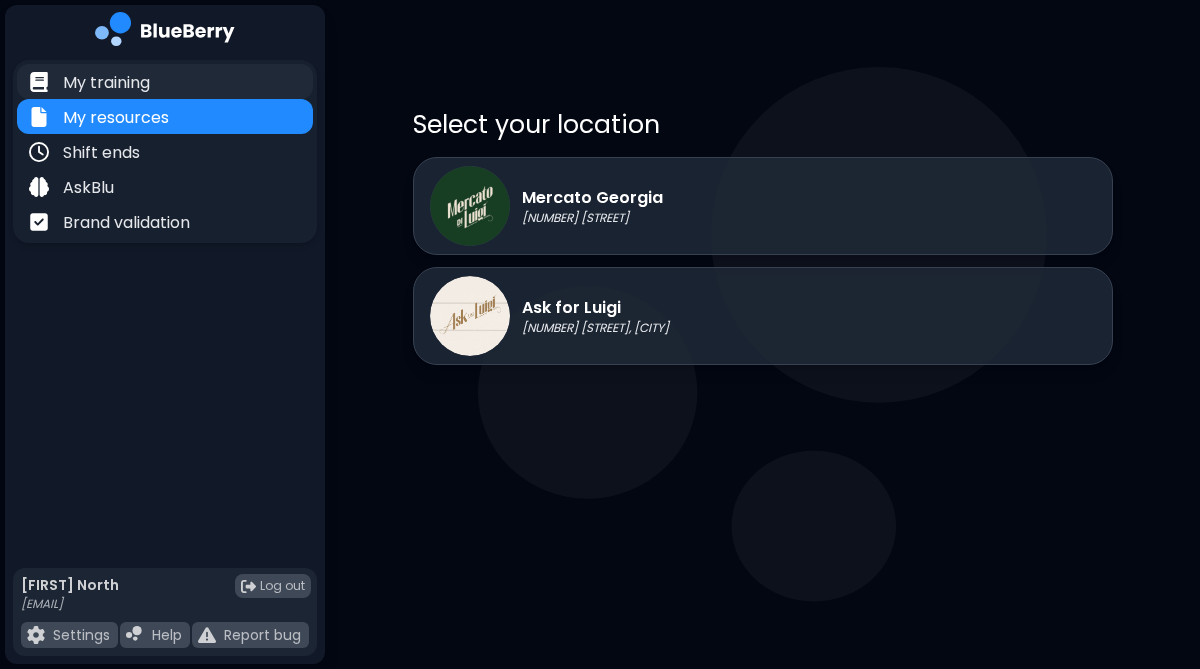 click on "My training" at bounding box center (165, 81) 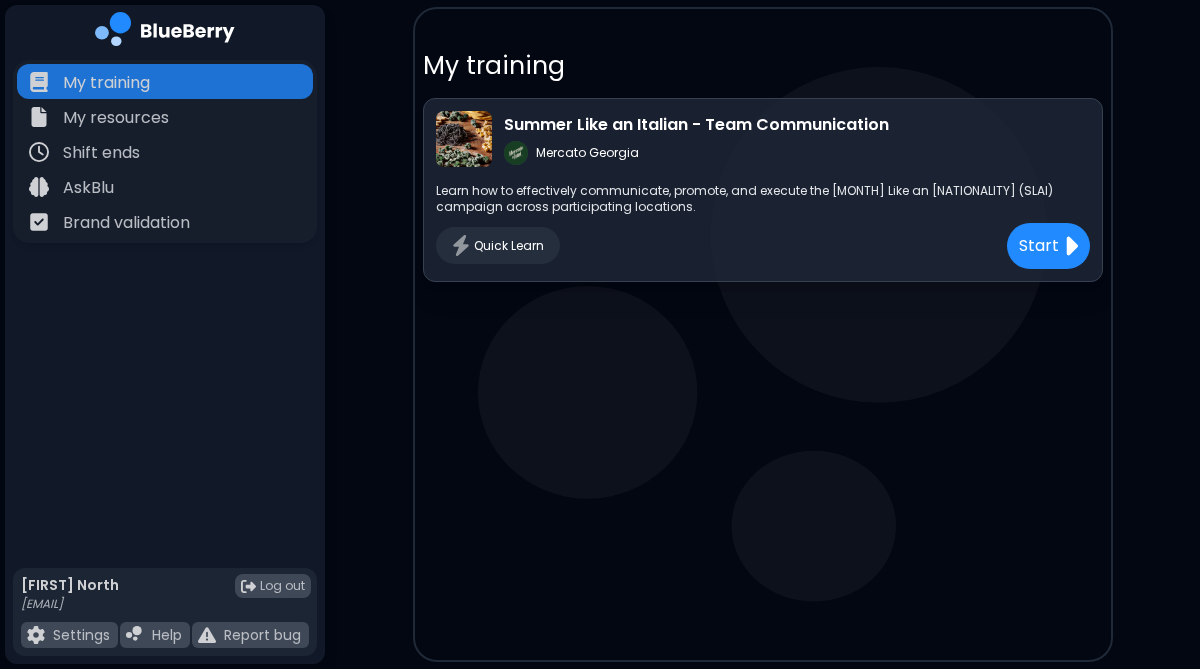 click on "[MONTH] Like an [NATIONALITY] - Team Communication [BRAND] [CITY] Learn how to effectively communicate, promote, and execute the [MONTH] Like an [NATIONALITY] (SLAI) campaign across participating locations. Quick Learn Start" at bounding box center [763, 190] 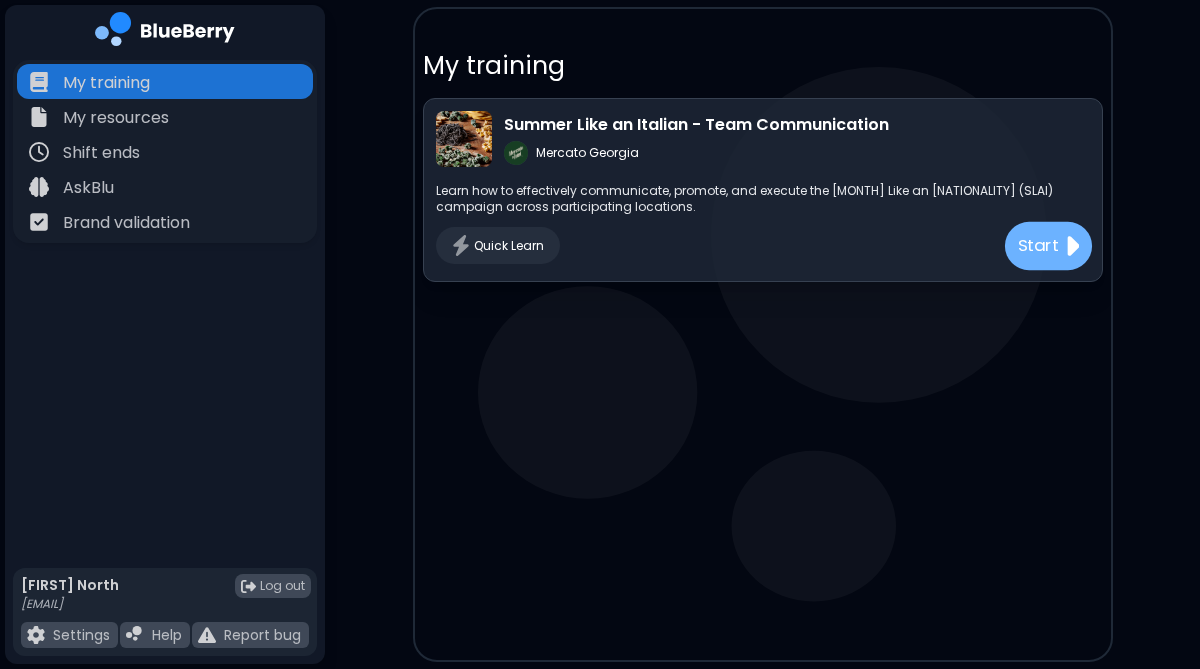 click on "Start" at bounding box center (1038, 245) 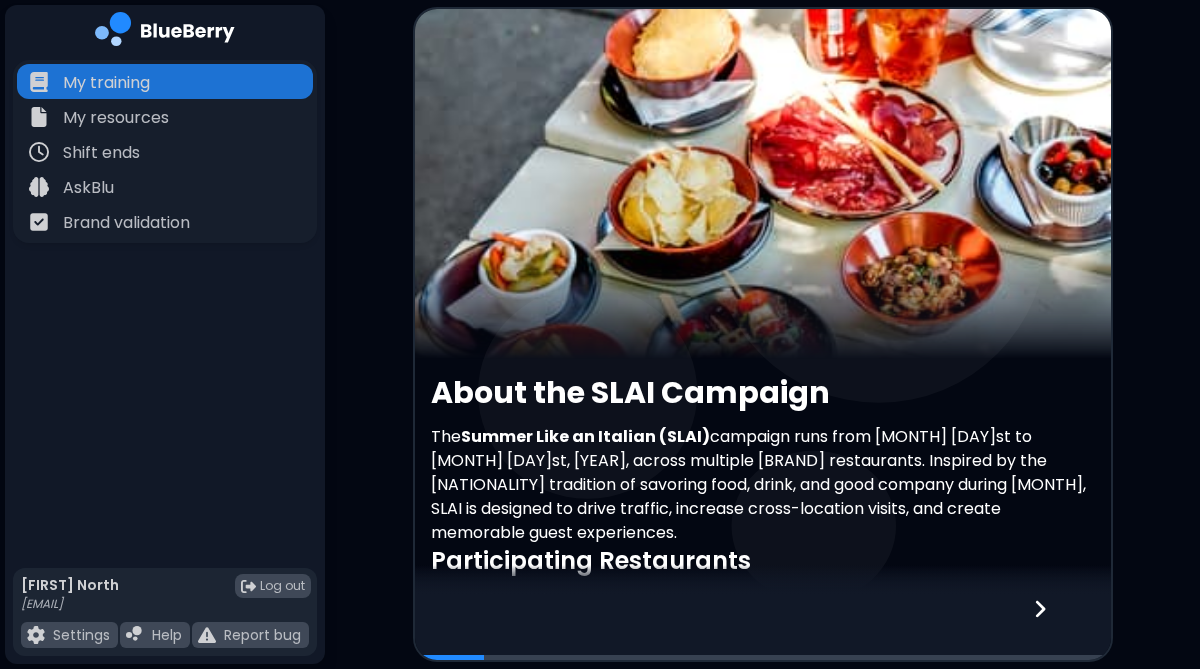 click at bounding box center (1052, 627) 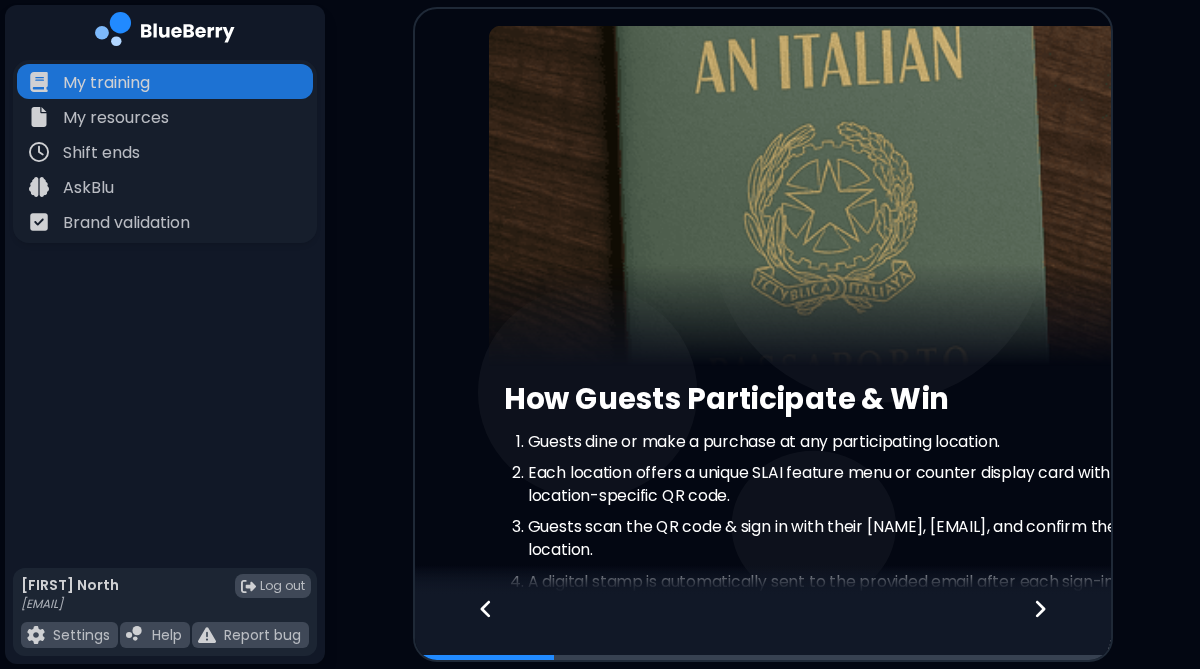 click at bounding box center [1052, 627] 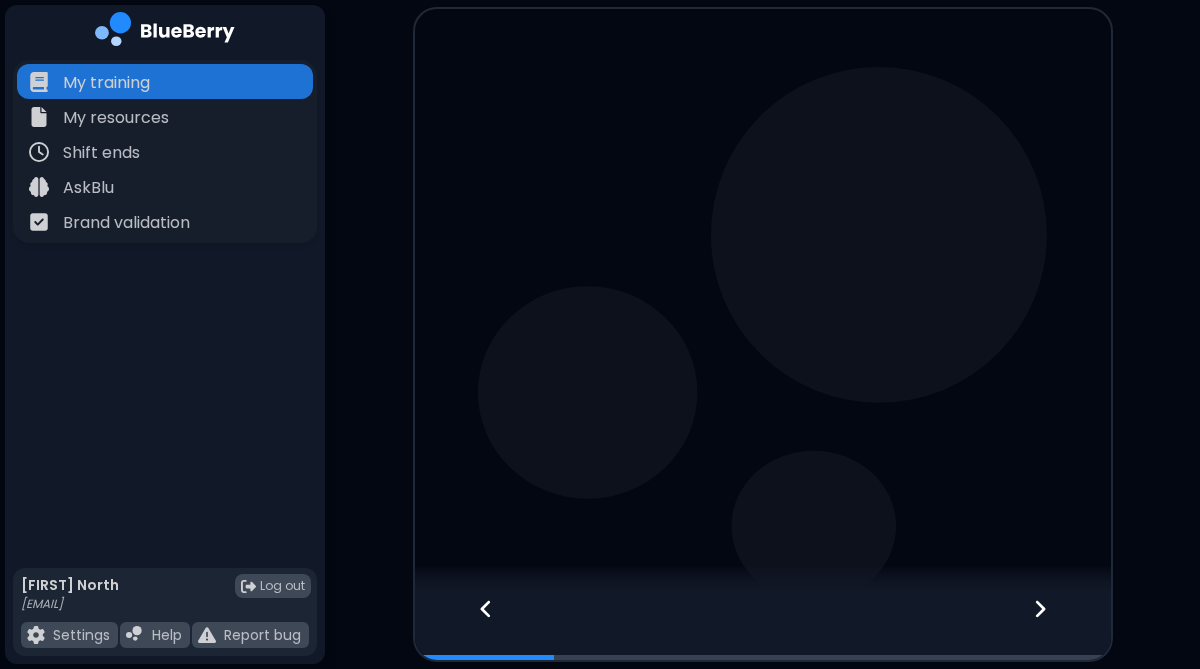 click at bounding box center (1052, 627) 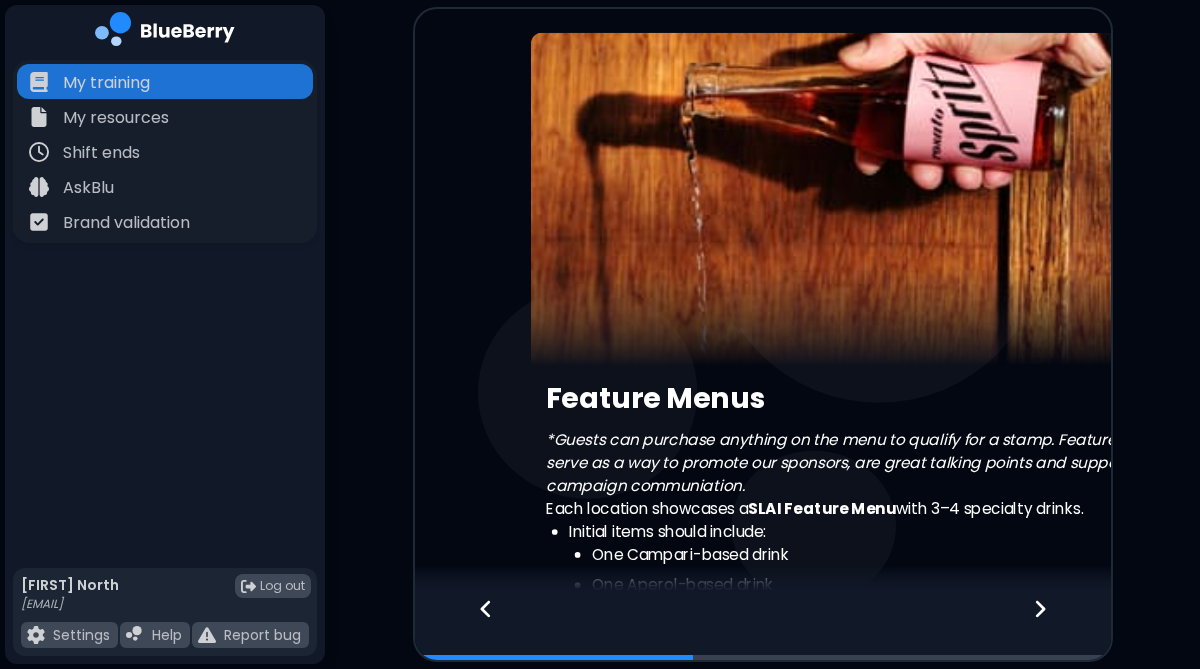 click at bounding box center (1052, 627) 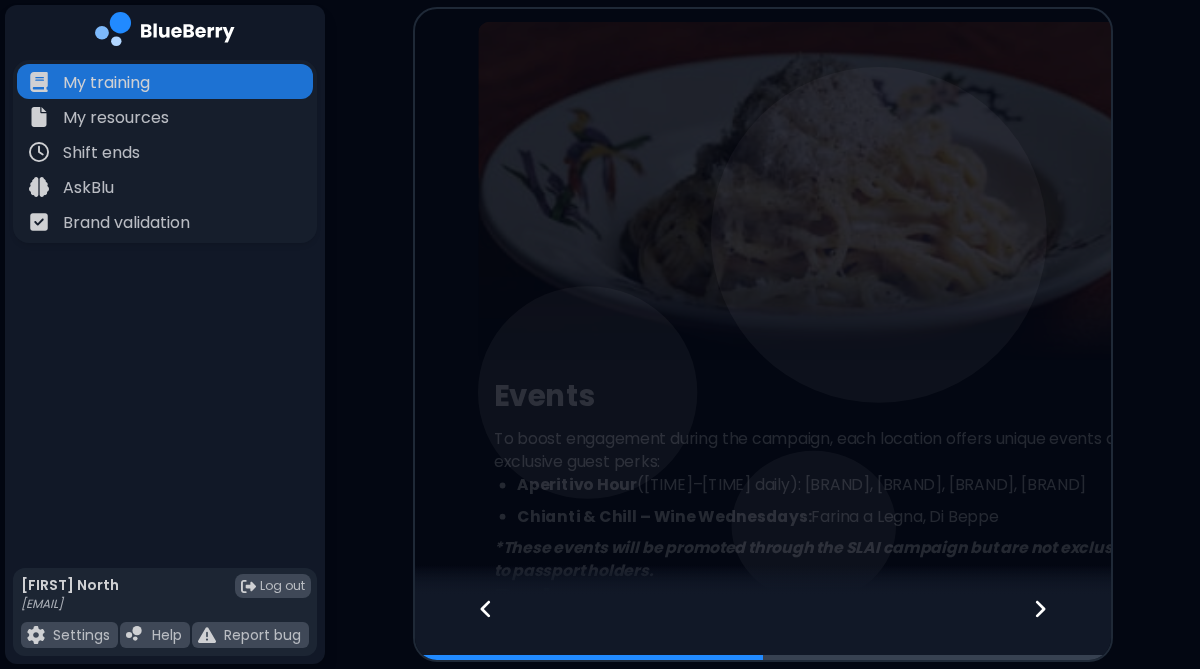 click at bounding box center (1052, 627) 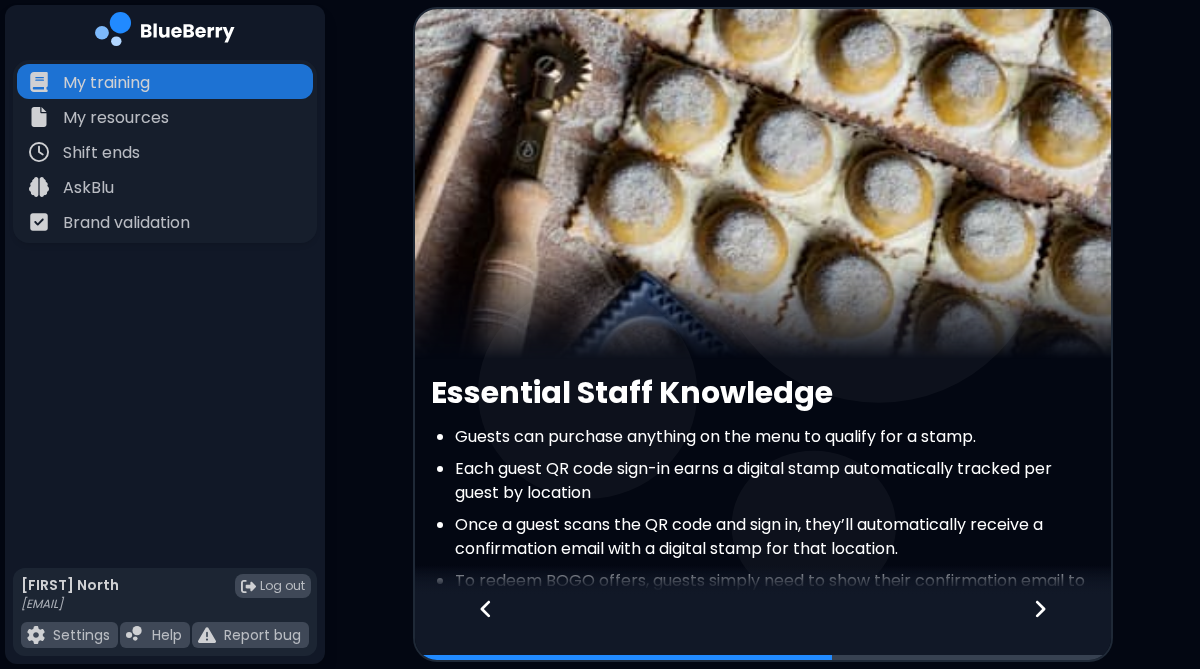 click at bounding box center [1052, 627] 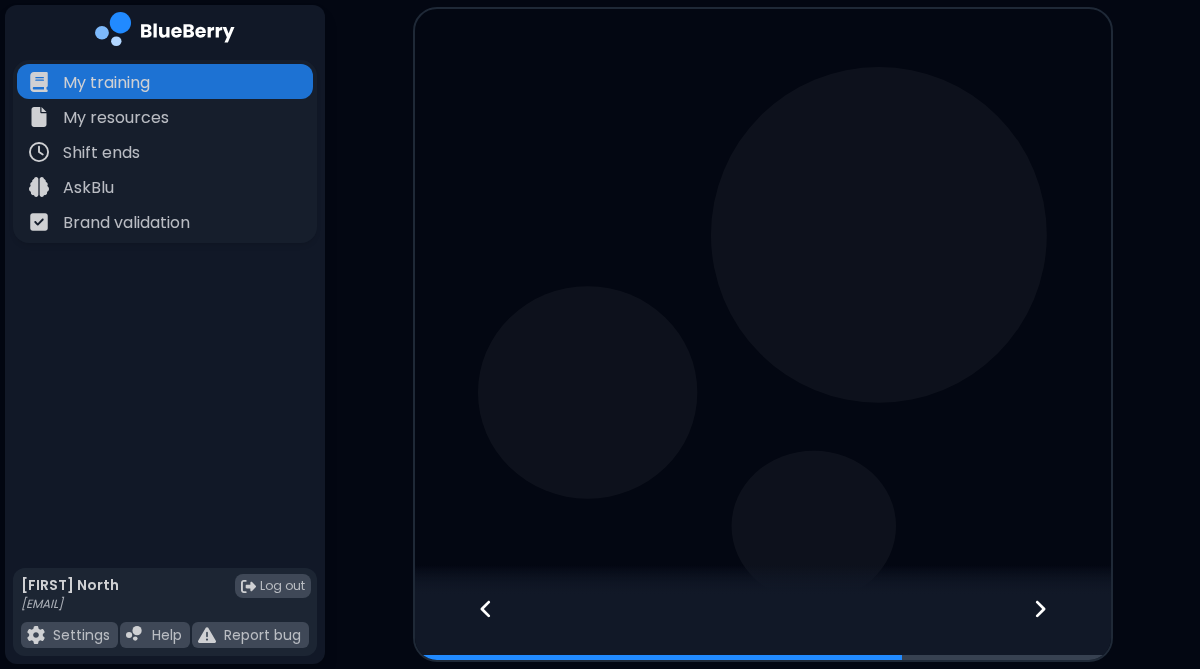 click at bounding box center (1052, 627) 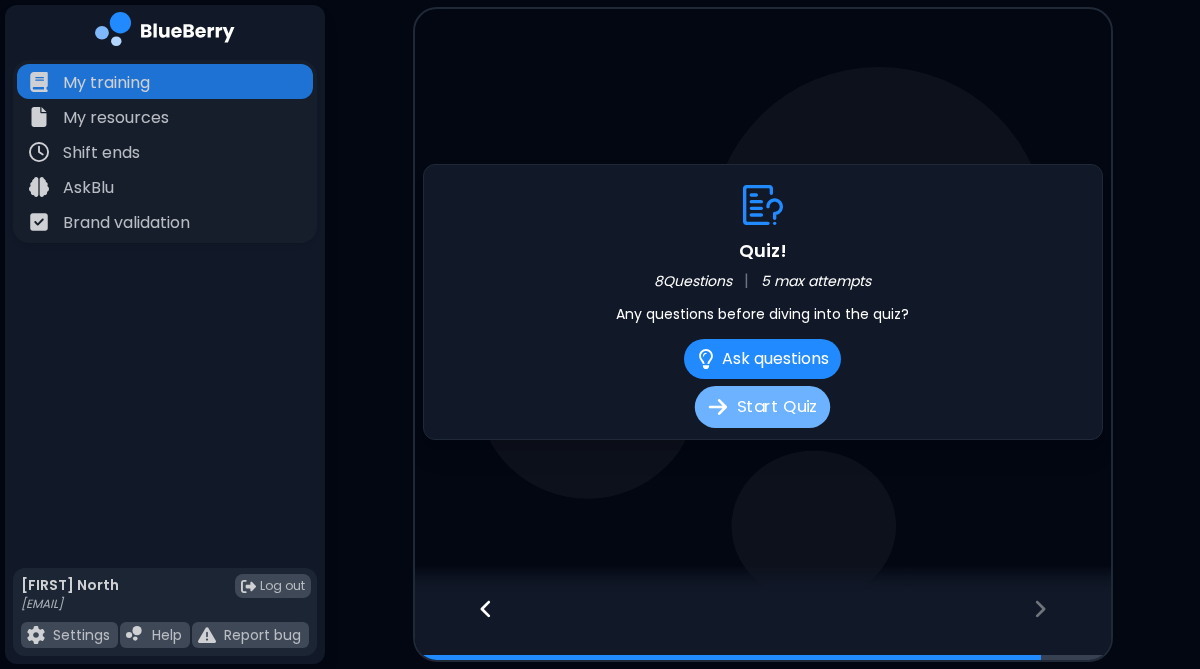 click on "Start Quiz" at bounding box center (762, 407) 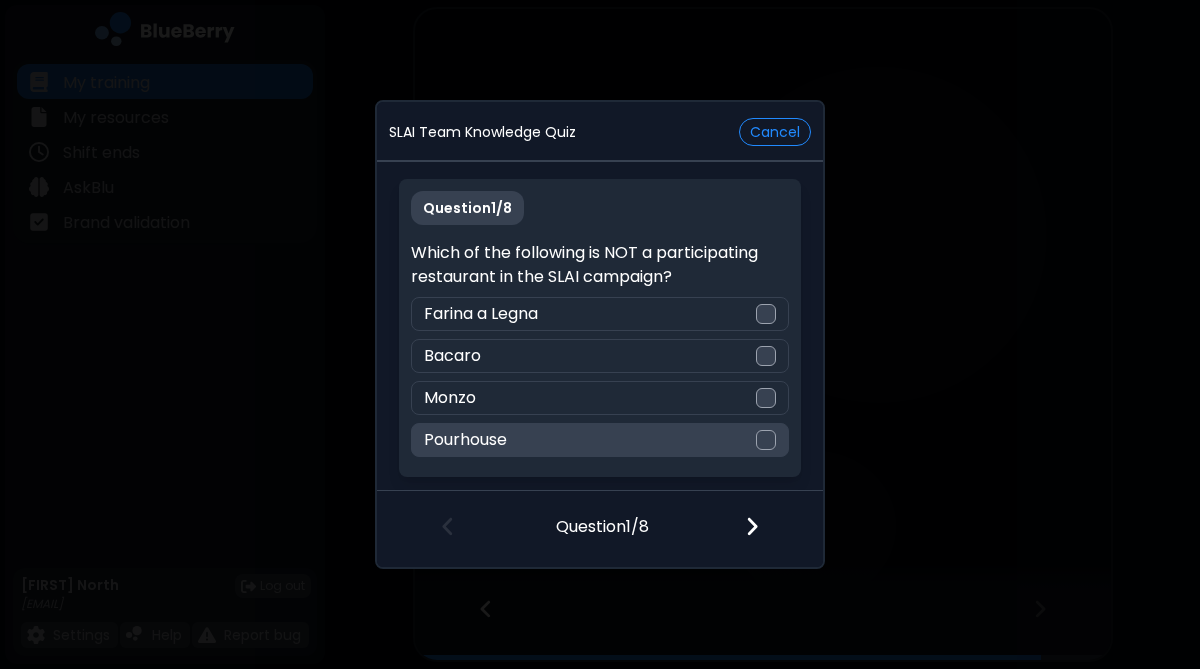 click on "Pourhouse" at bounding box center (599, 440) 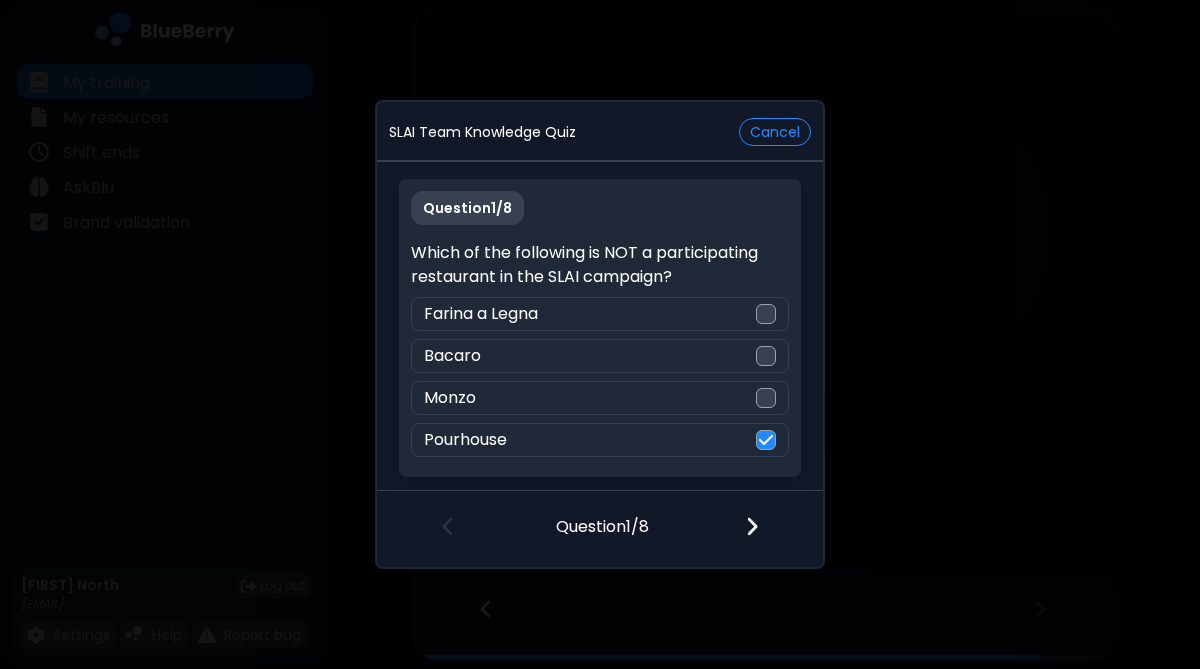 click at bounding box center [764, 528] 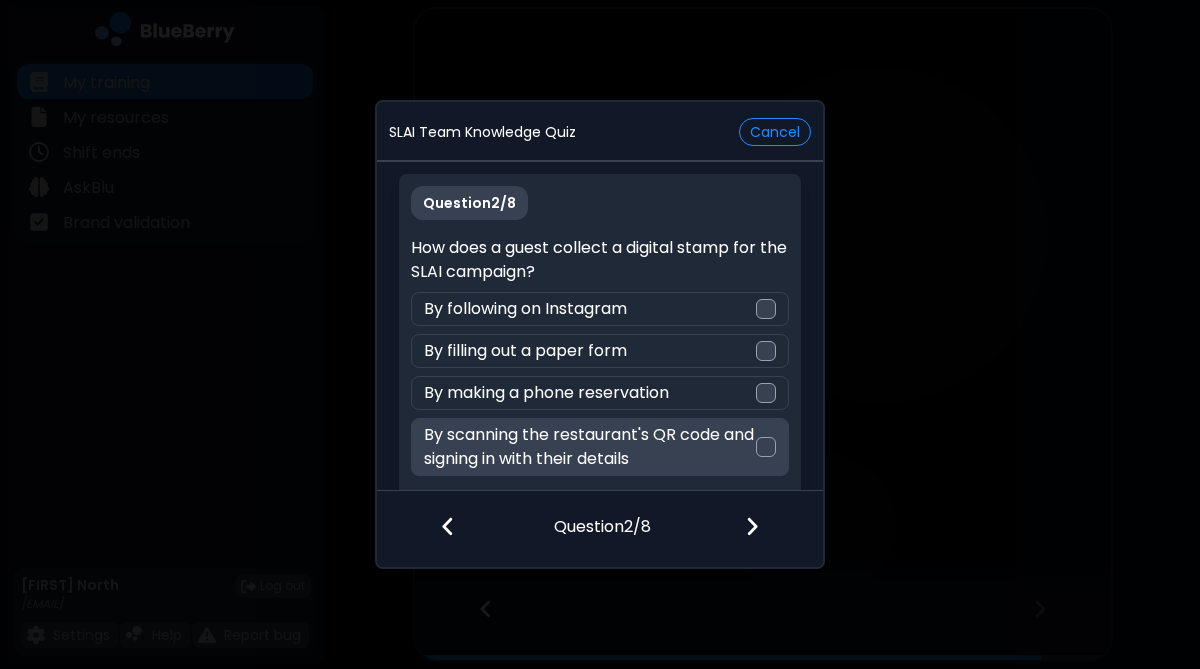 click at bounding box center [766, 447] 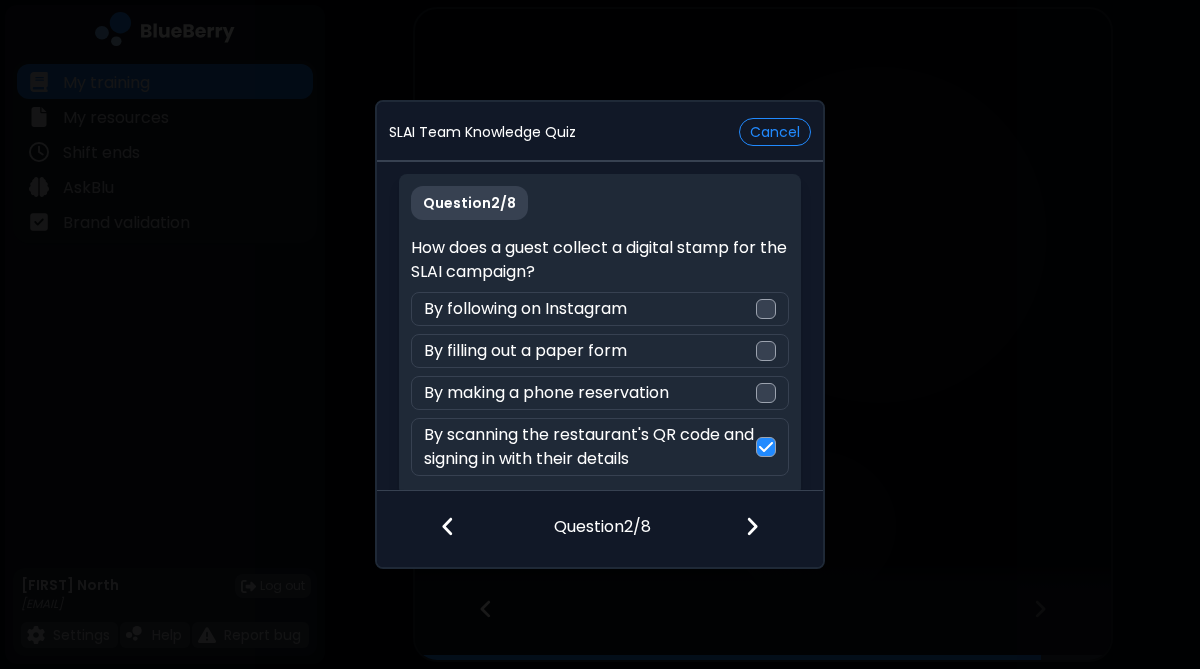 click at bounding box center [752, 526] 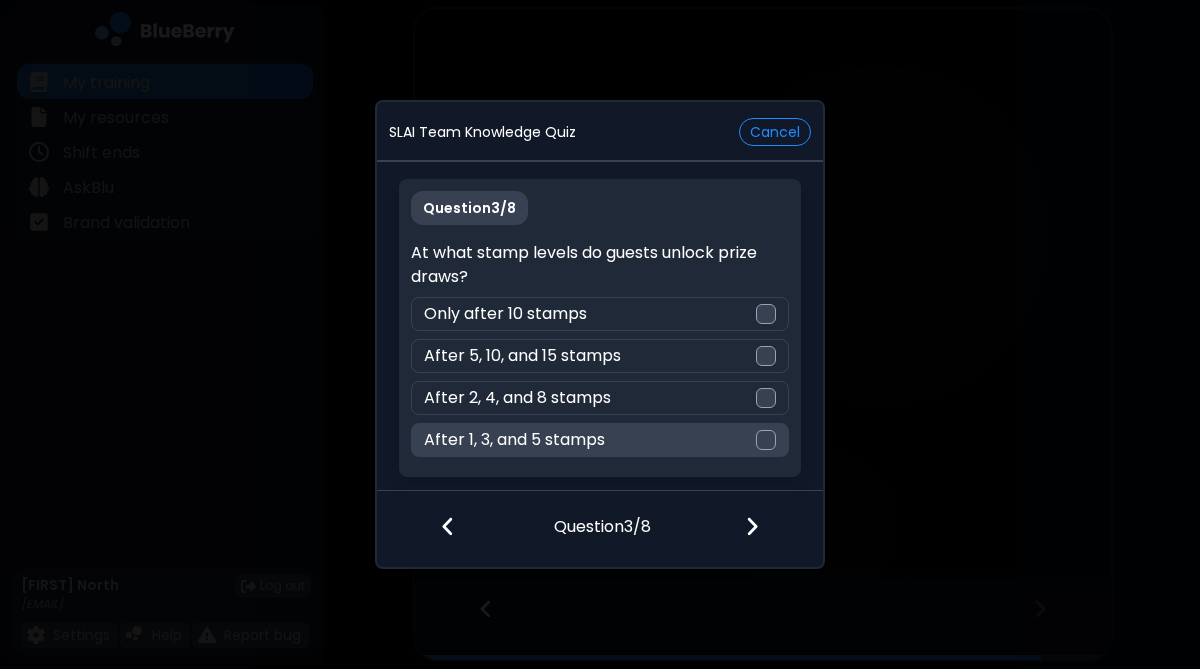 click on "After 1, 3, and 5 stamps" at bounding box center (599, 440) 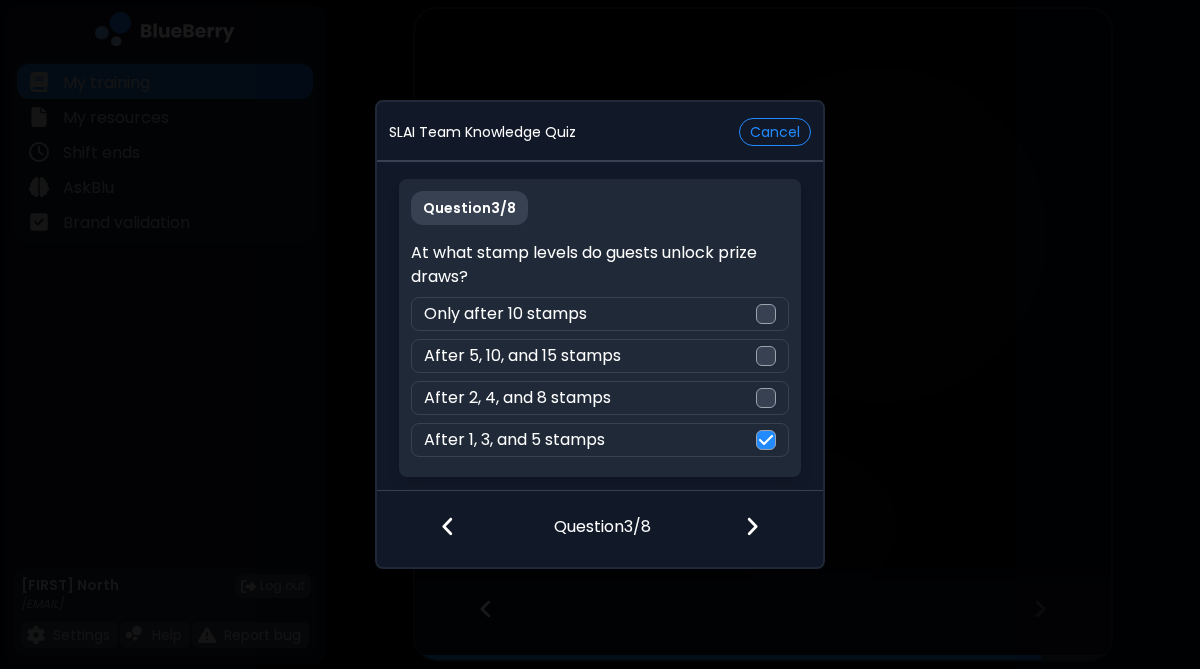 click at bounding box center (752, 526) 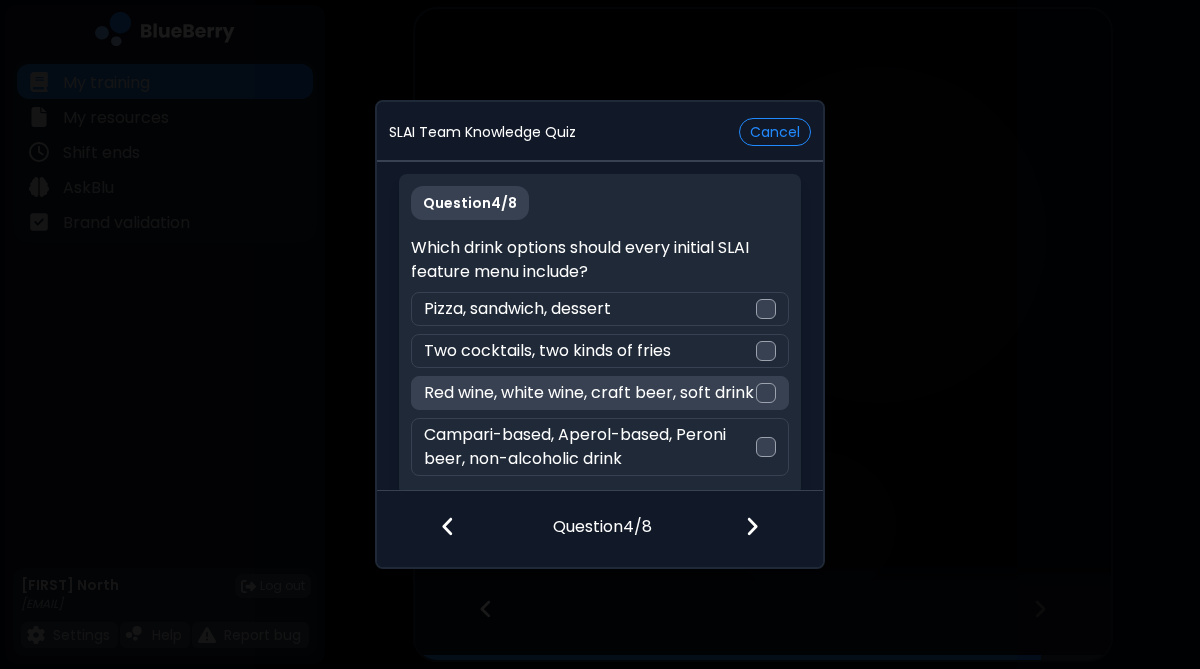 scroll, scrollTop: 38, scrollLeft: 0, axis: vertical 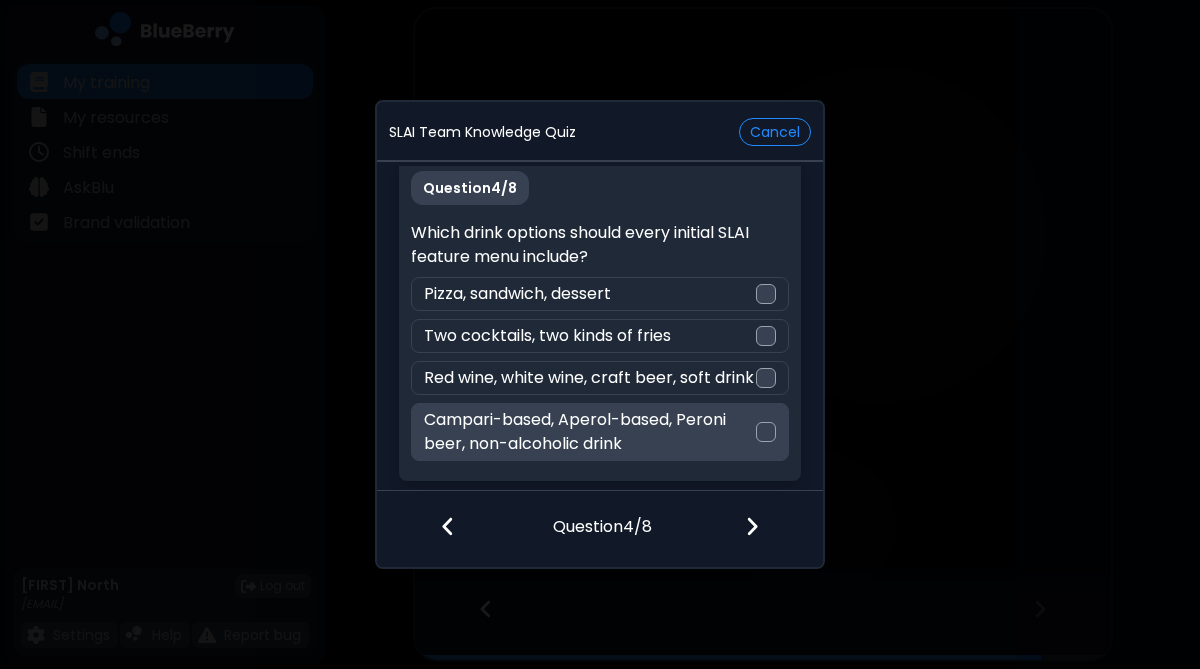 click on "Campari-based, Aperol-based, Peroni beer, non-alcoholic drink" at bounding box center [599, 432] 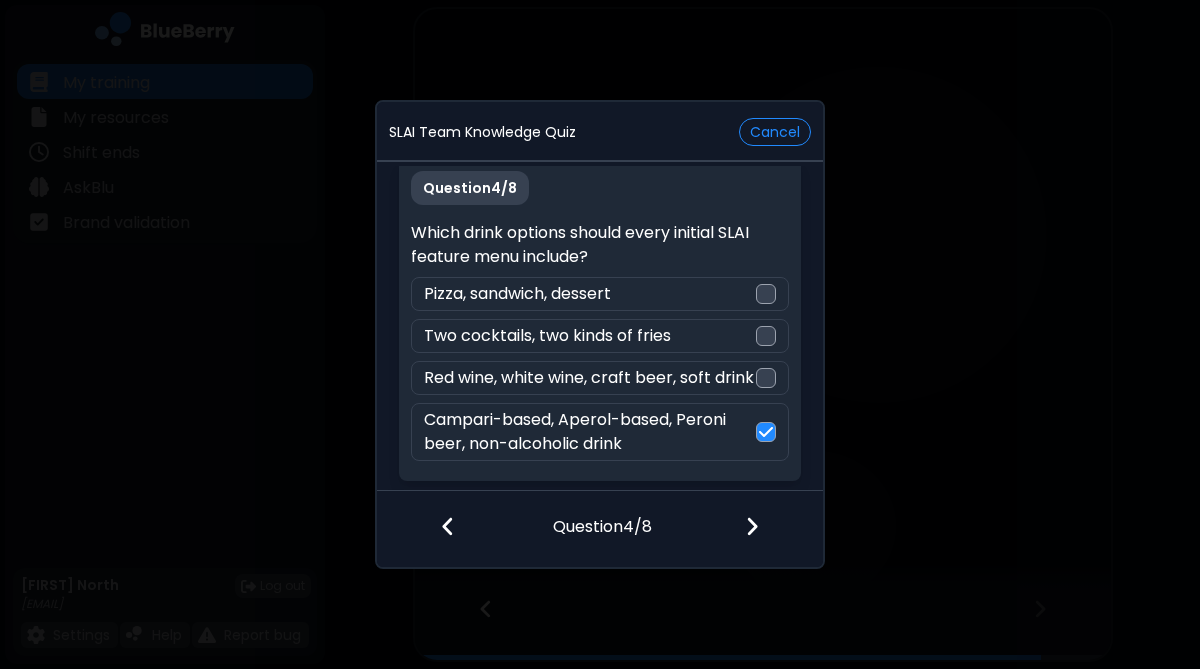 click at bounding box center (764, 528) 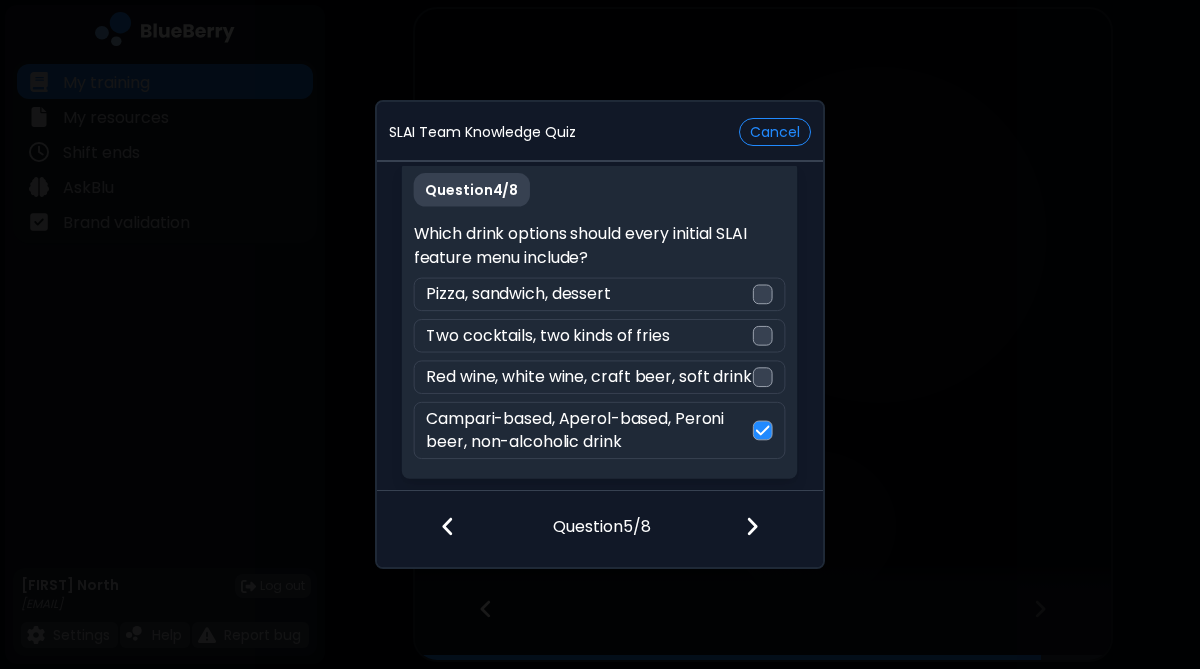 scroll, scrollTop: 0, scrollLeft: 0, axis: both 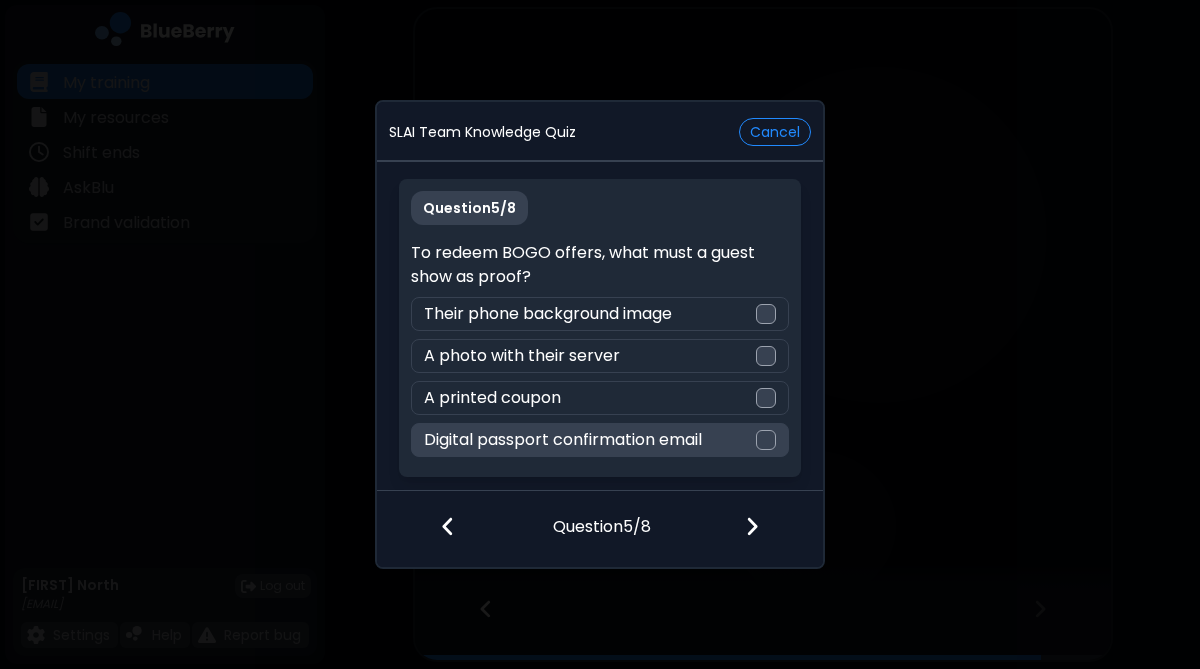 click on "Digital passport confirmation email" at bounding box center (563, 440) 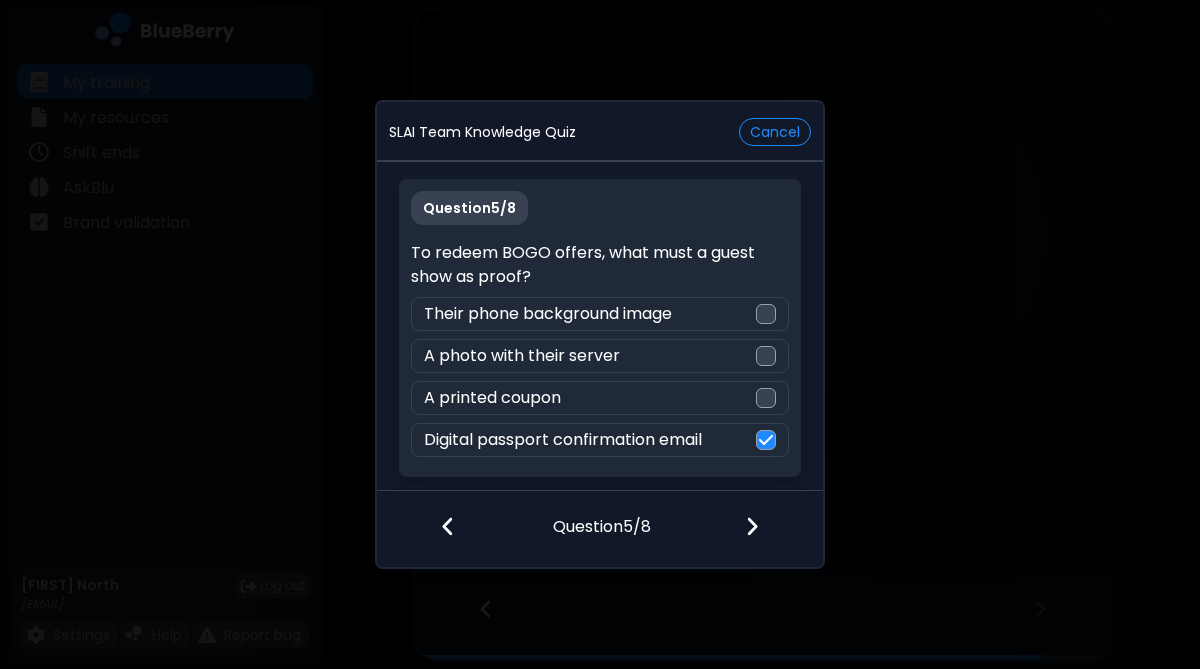 click at bounding box center (764, 528) 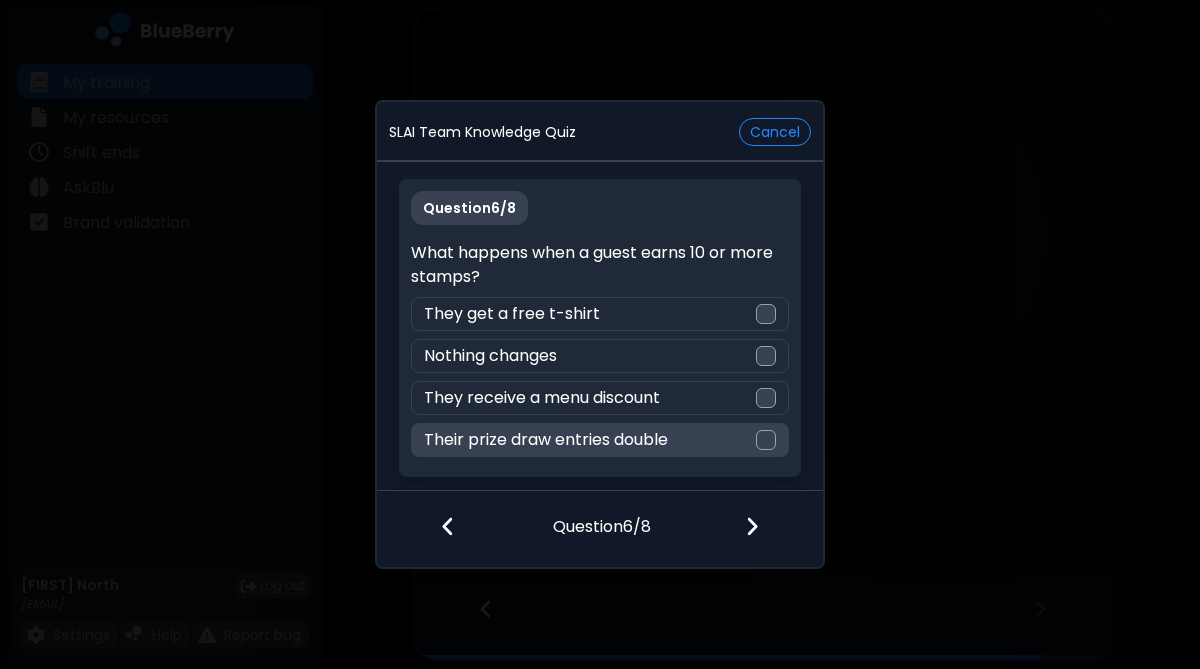 click on "Their prize draw entries double" at bounding box center (599, 440) 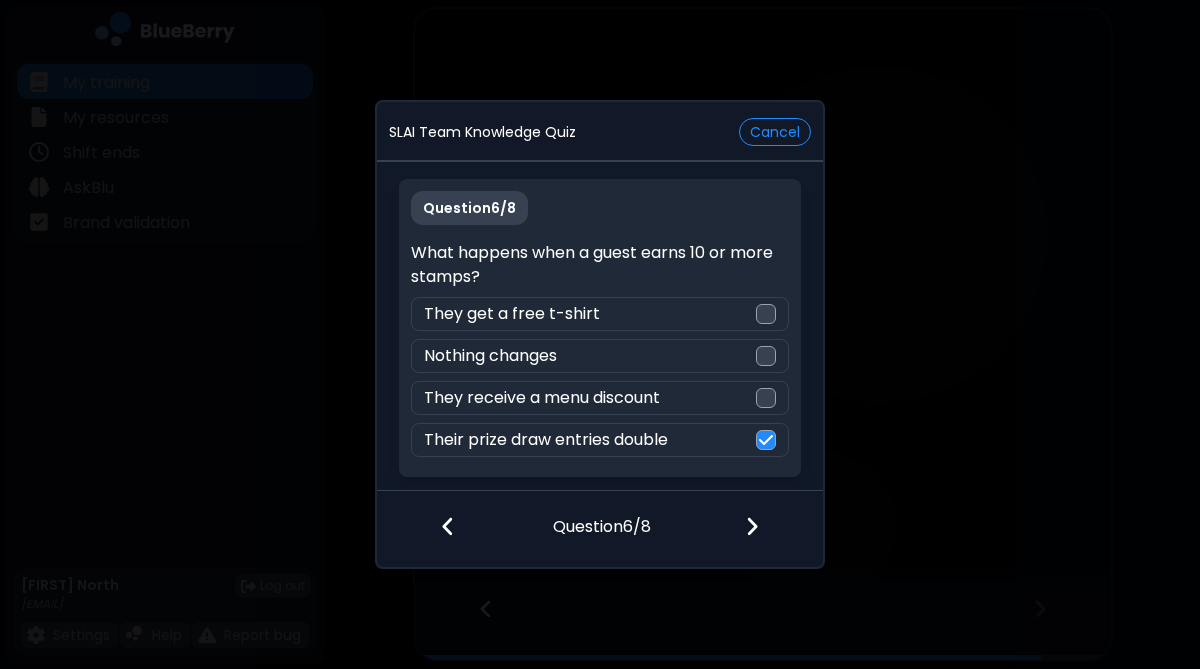 click at bounding box center [752, 526] 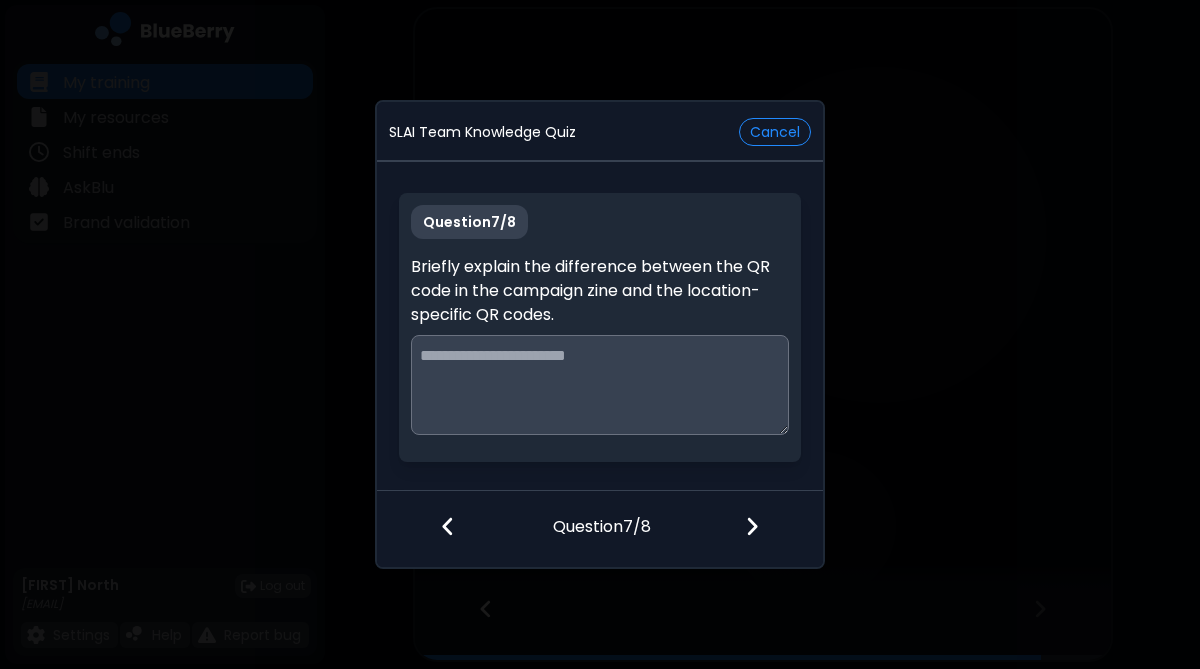 click at bounding box center [599, 385] 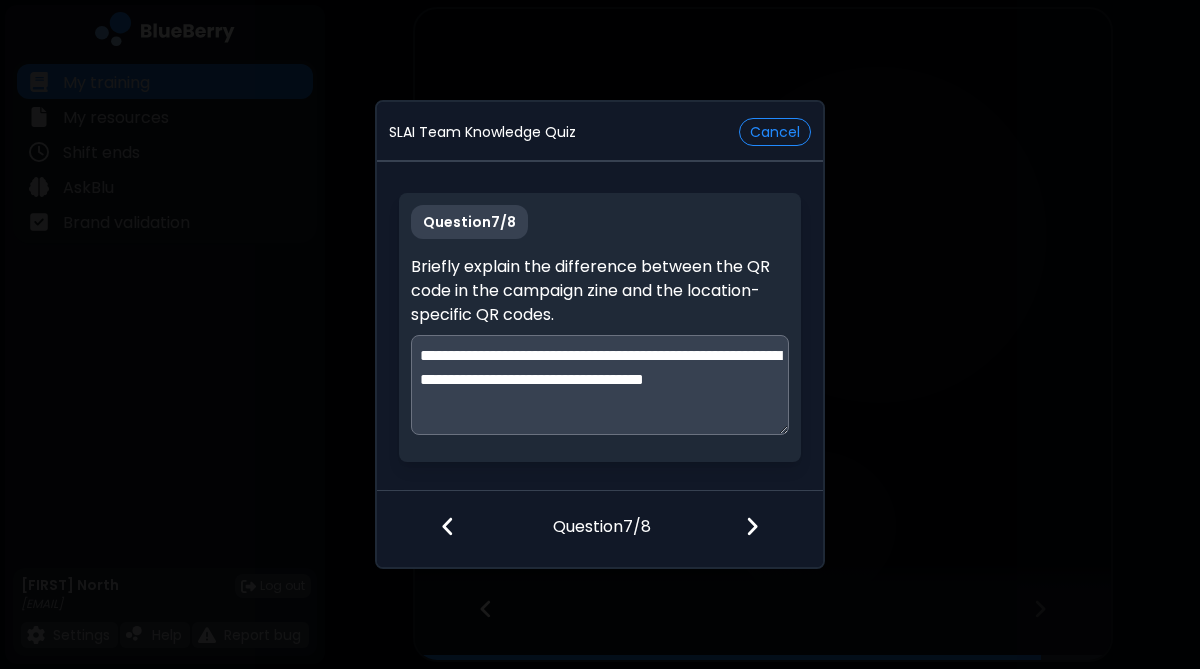 click on "**********" at bounding box center (599, 385) 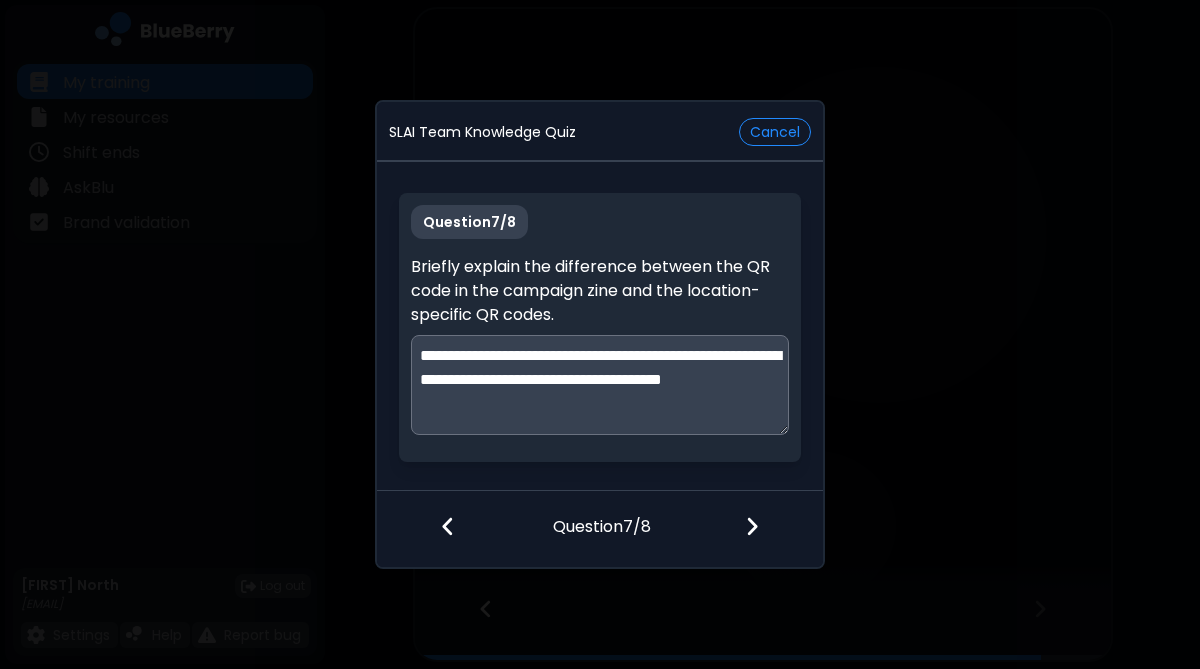 click on "**********" at bounding box center (599, 385) 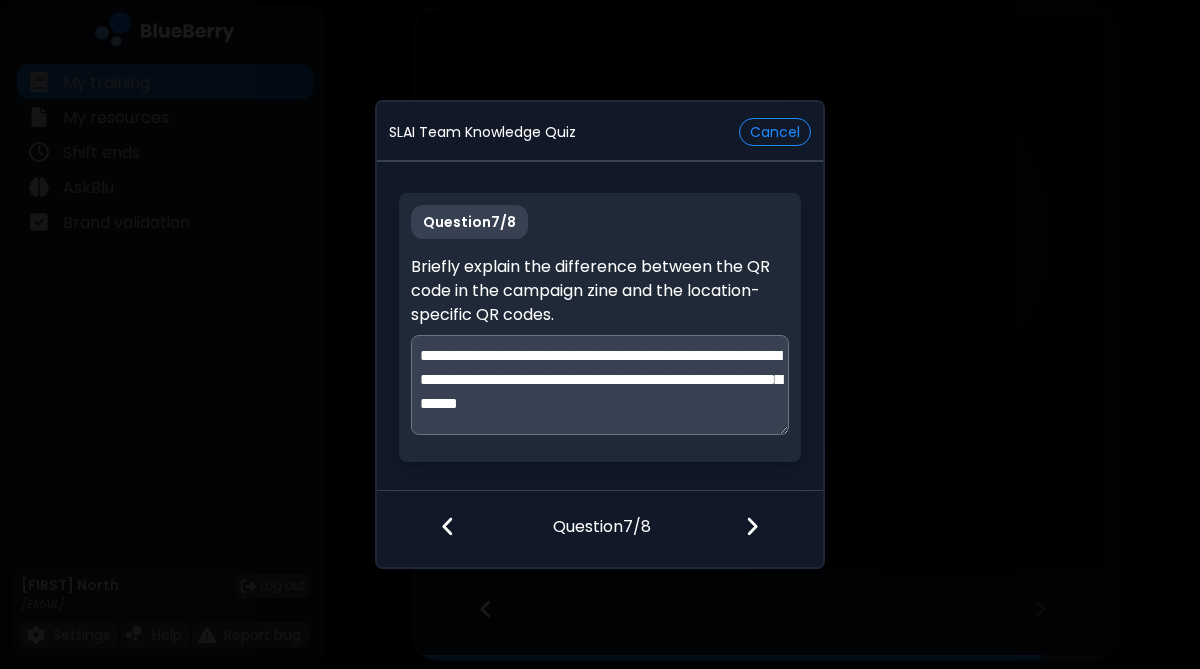 scroll, scrollTop: 5, scrollLeft: 0, axis: vertical 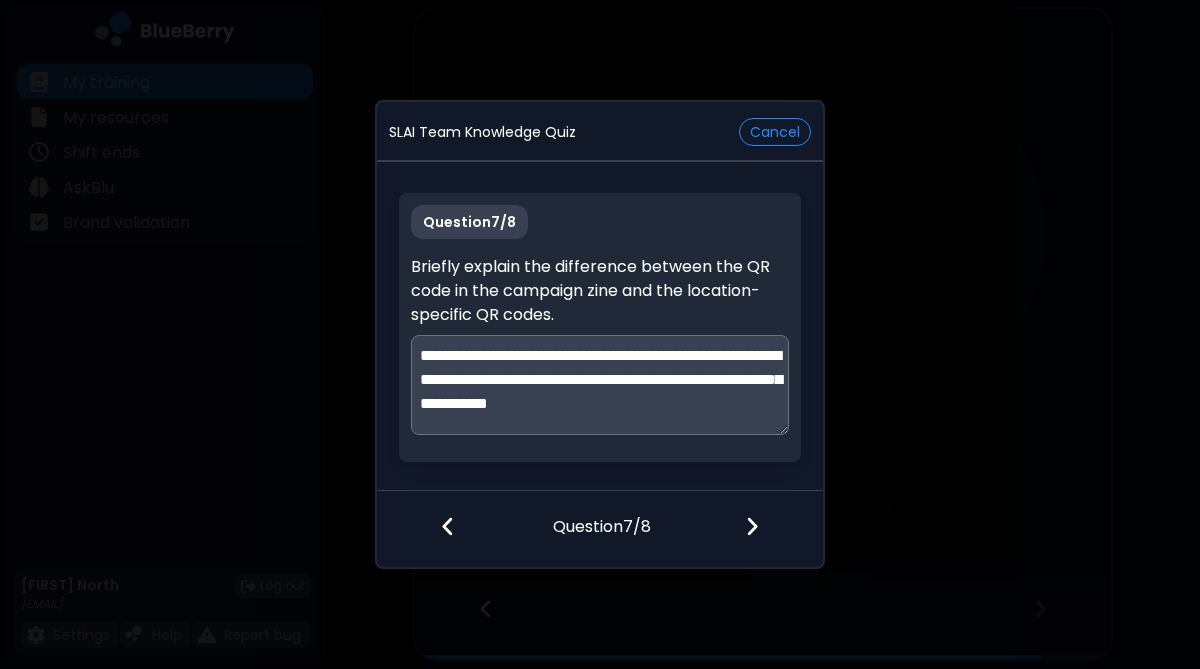 type on "**********" 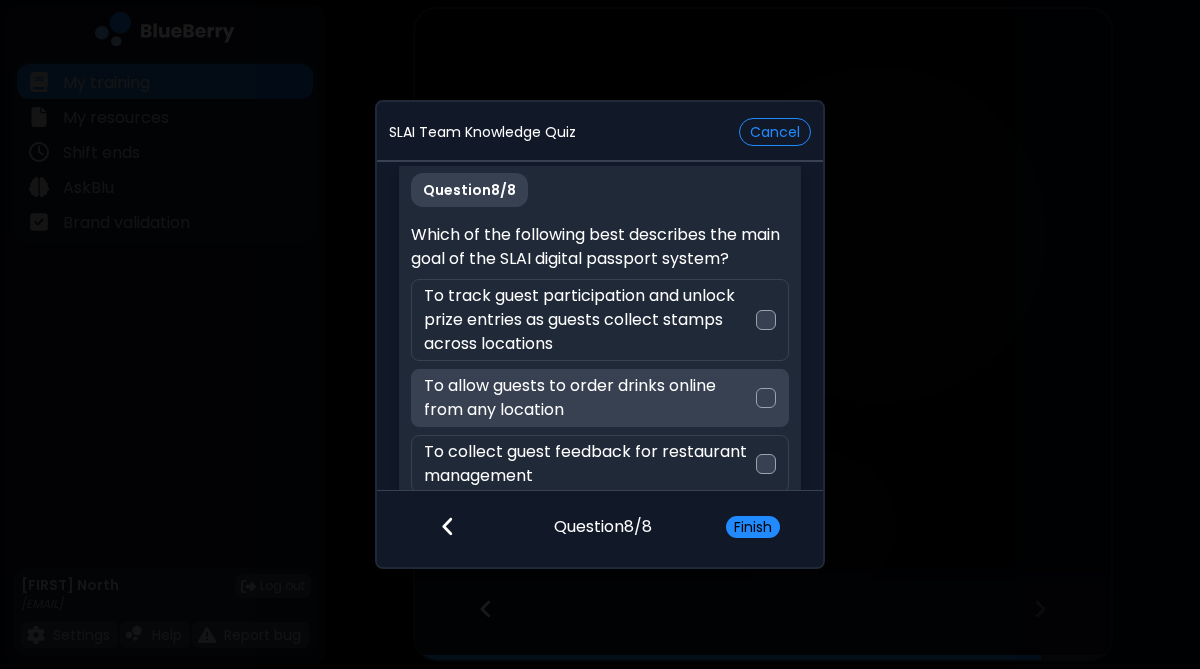 scroll, scrollTop: 0, scrollLeft: 0, axis: both 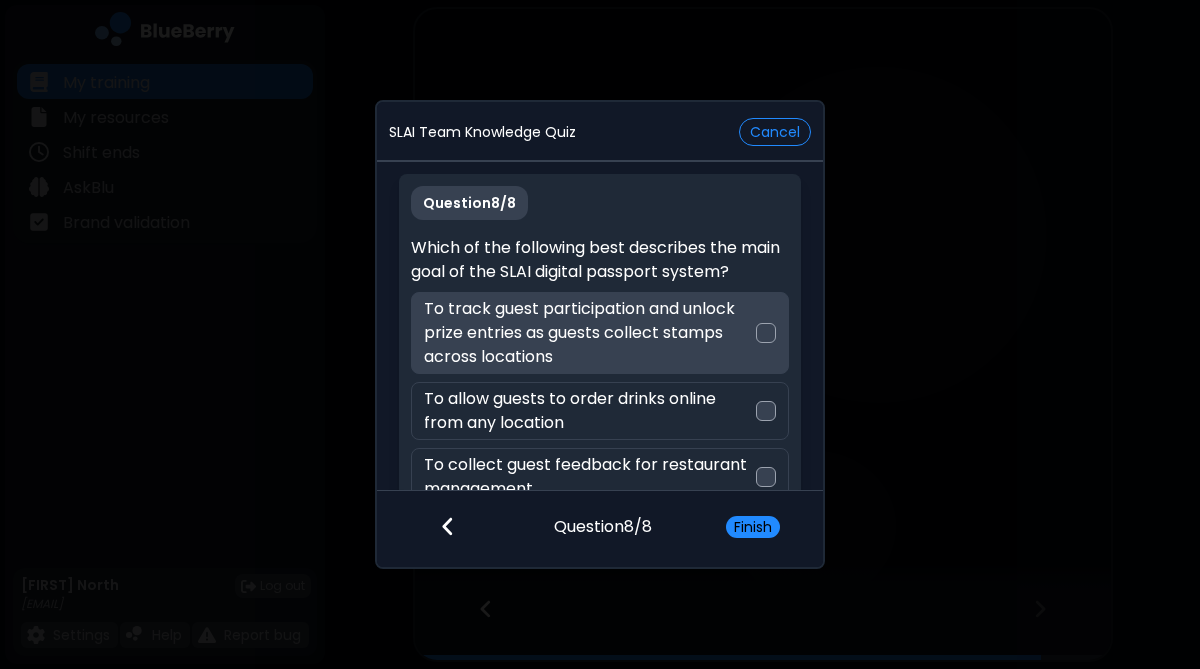 click on "To track guest participation and unlock prize entries as guests collect stamps across locations" at bounding box center (589, 333) 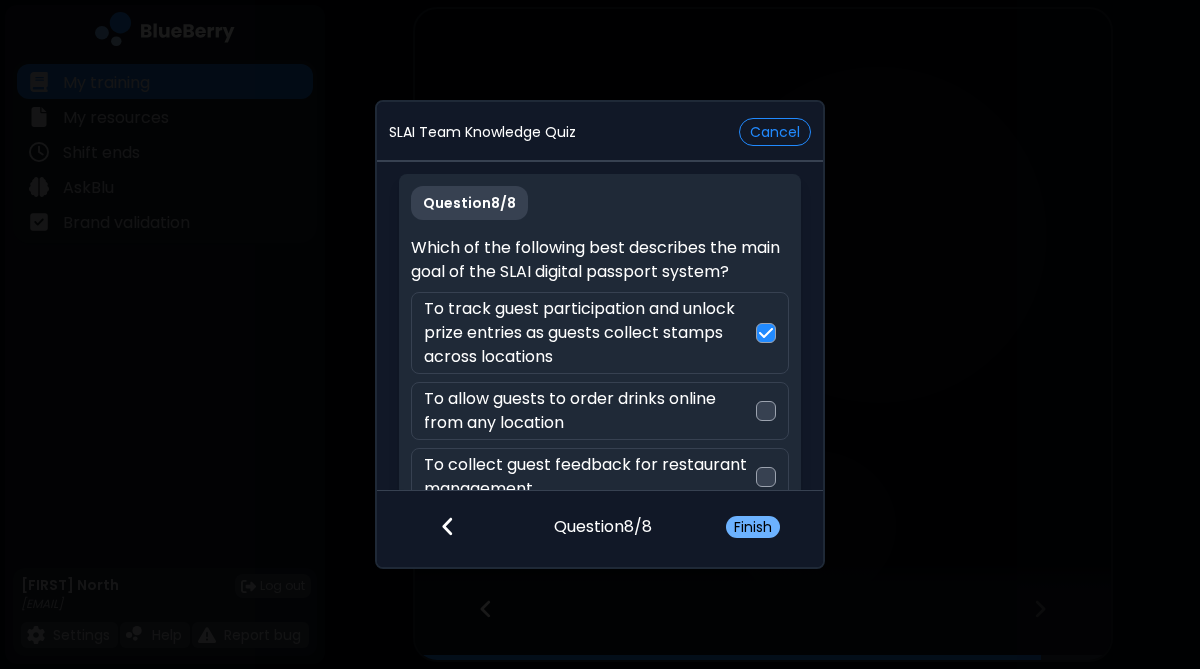 click on "Finish" at bounding box center [753, 527] 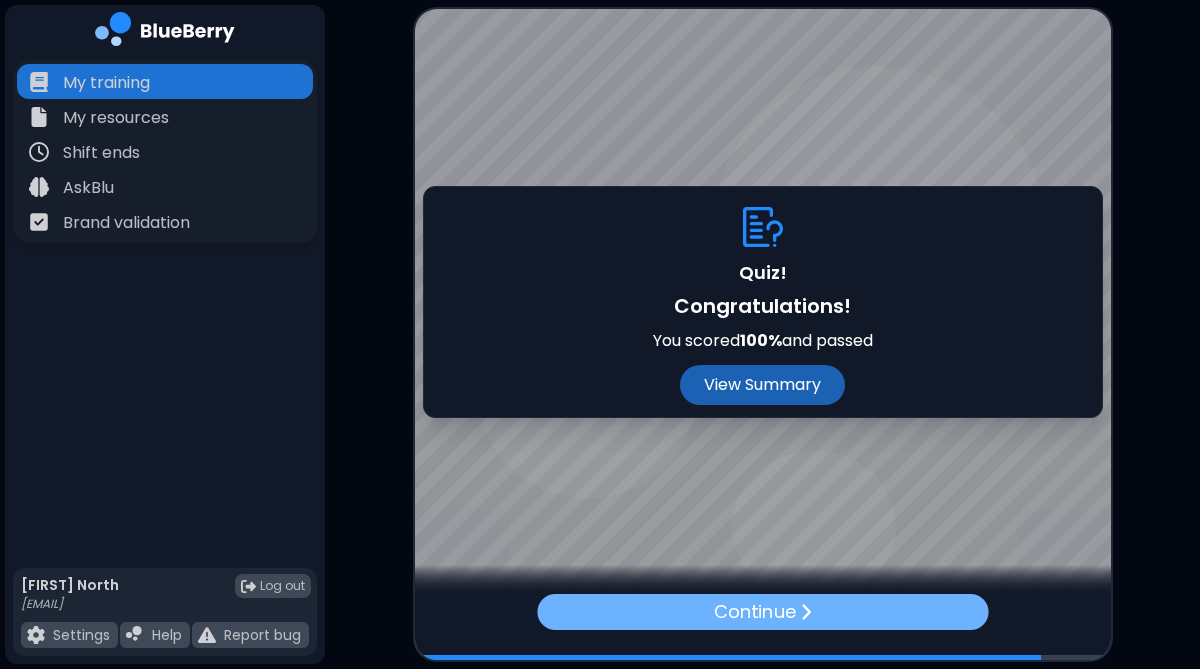 click on "Continue" at bounding box center (754, 612) 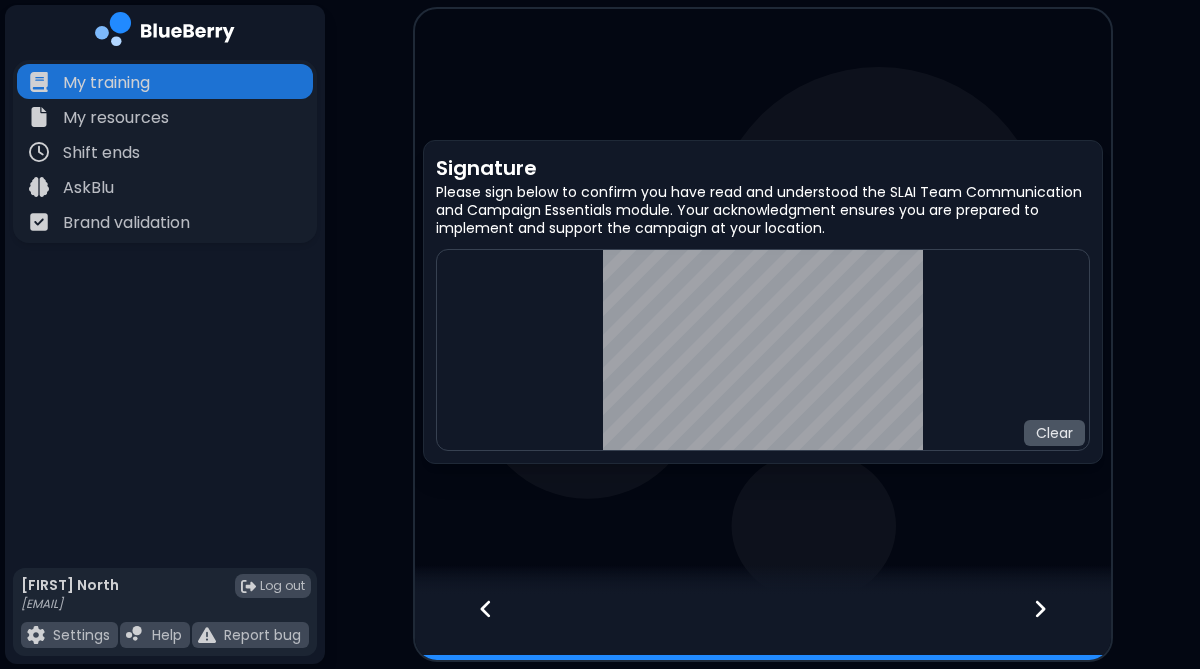 click on "Clear" at bounding box center [1054, 433] 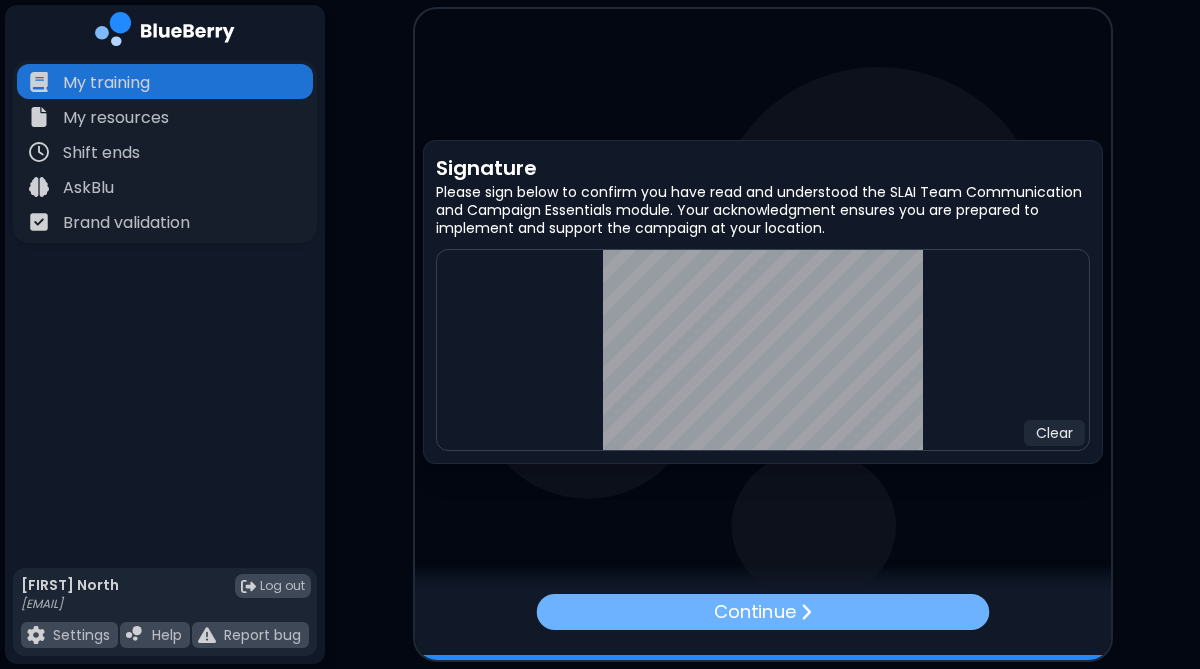 click at bounding box center [805, 612] 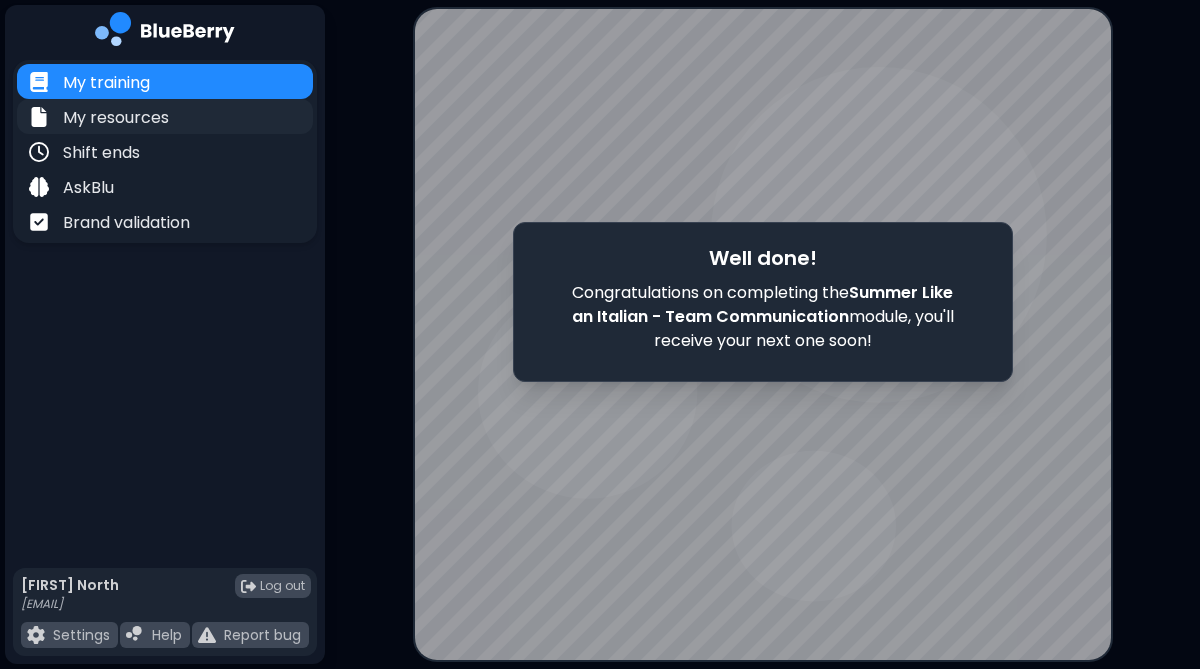 click on "My resources" at bounding box center (116, 118) 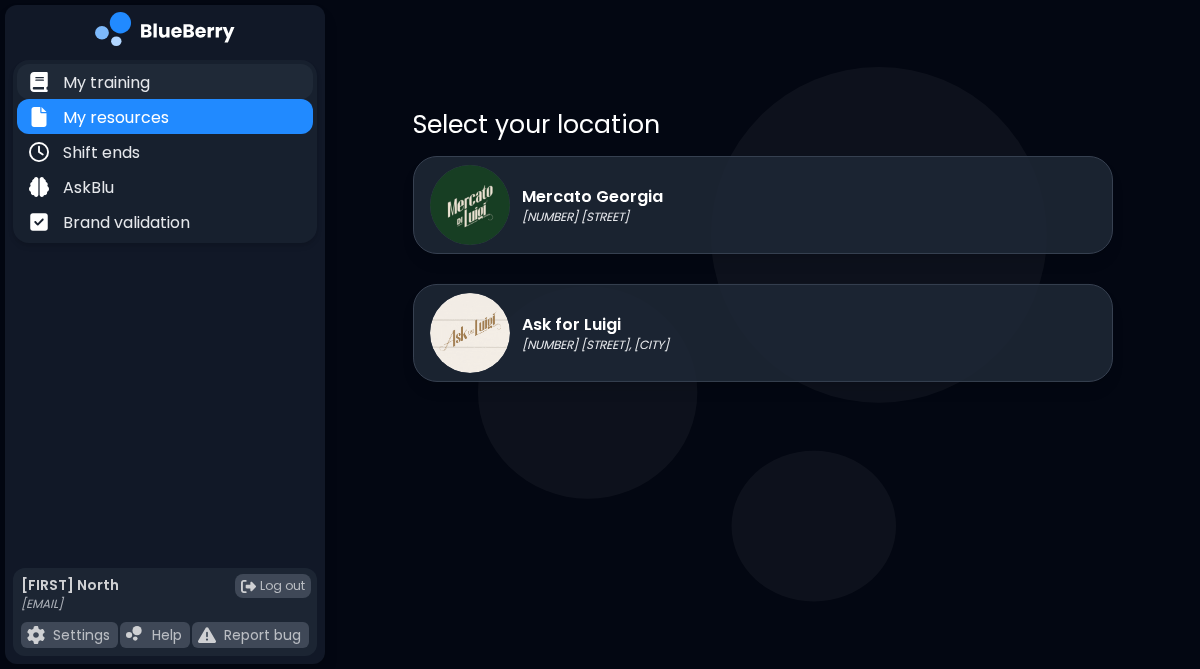 click on "My training" at bounding box center (165, 81) 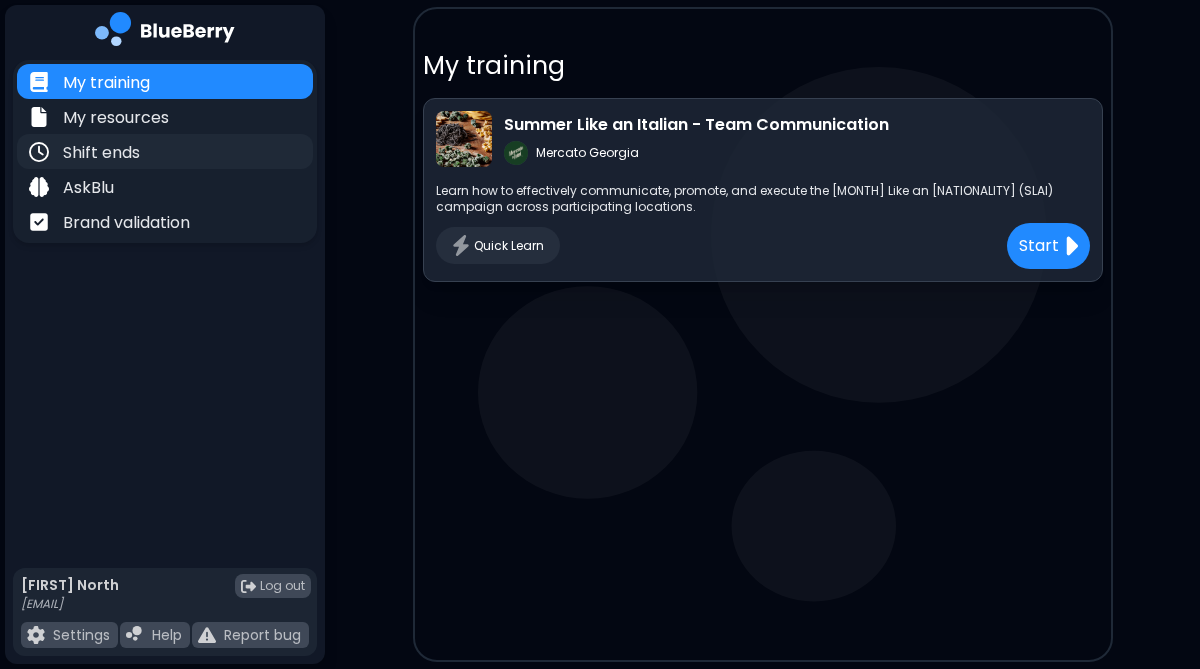 click on "Shift ends" at bounding box center (101, 153) 